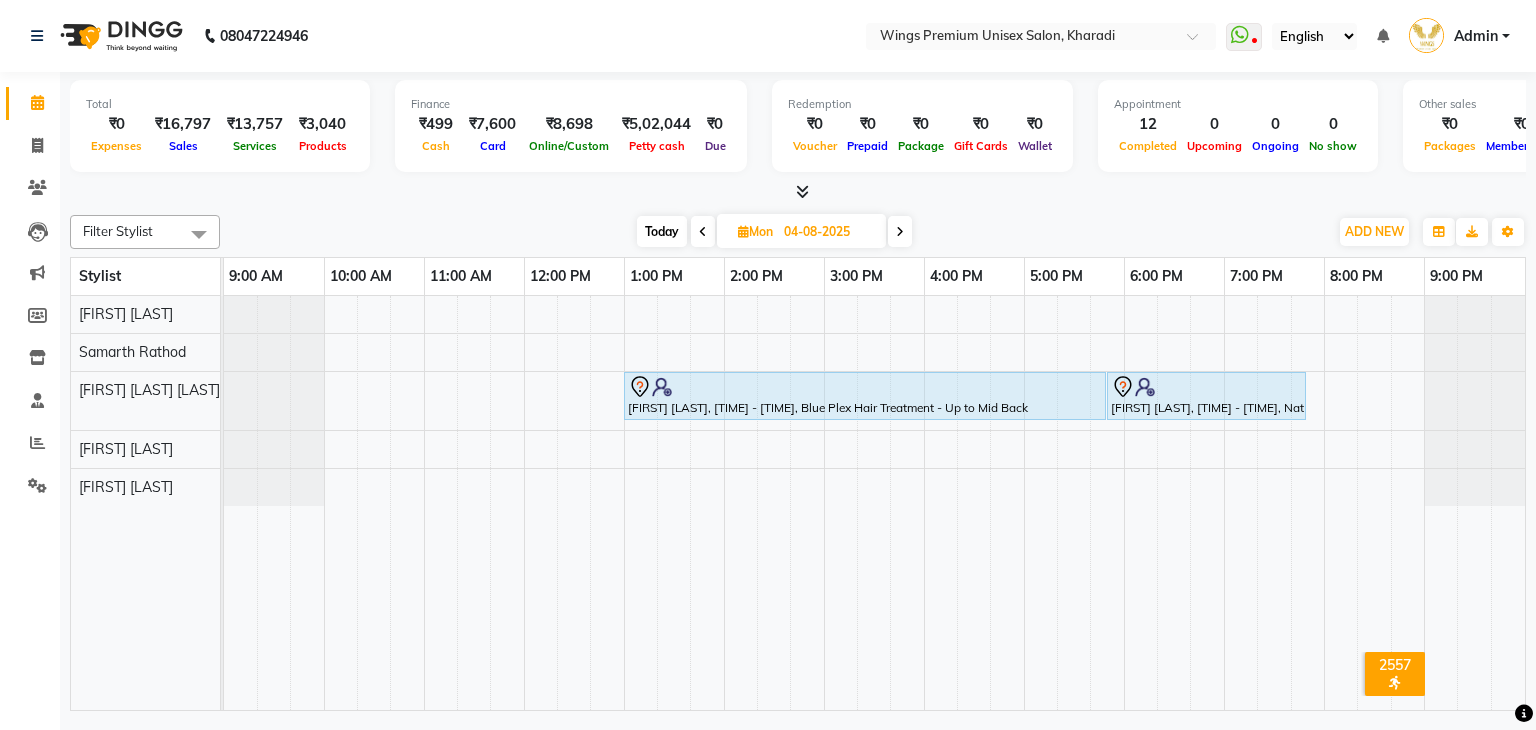 scroll, scrollTop: 0, scrollLeft: 0, axis: both 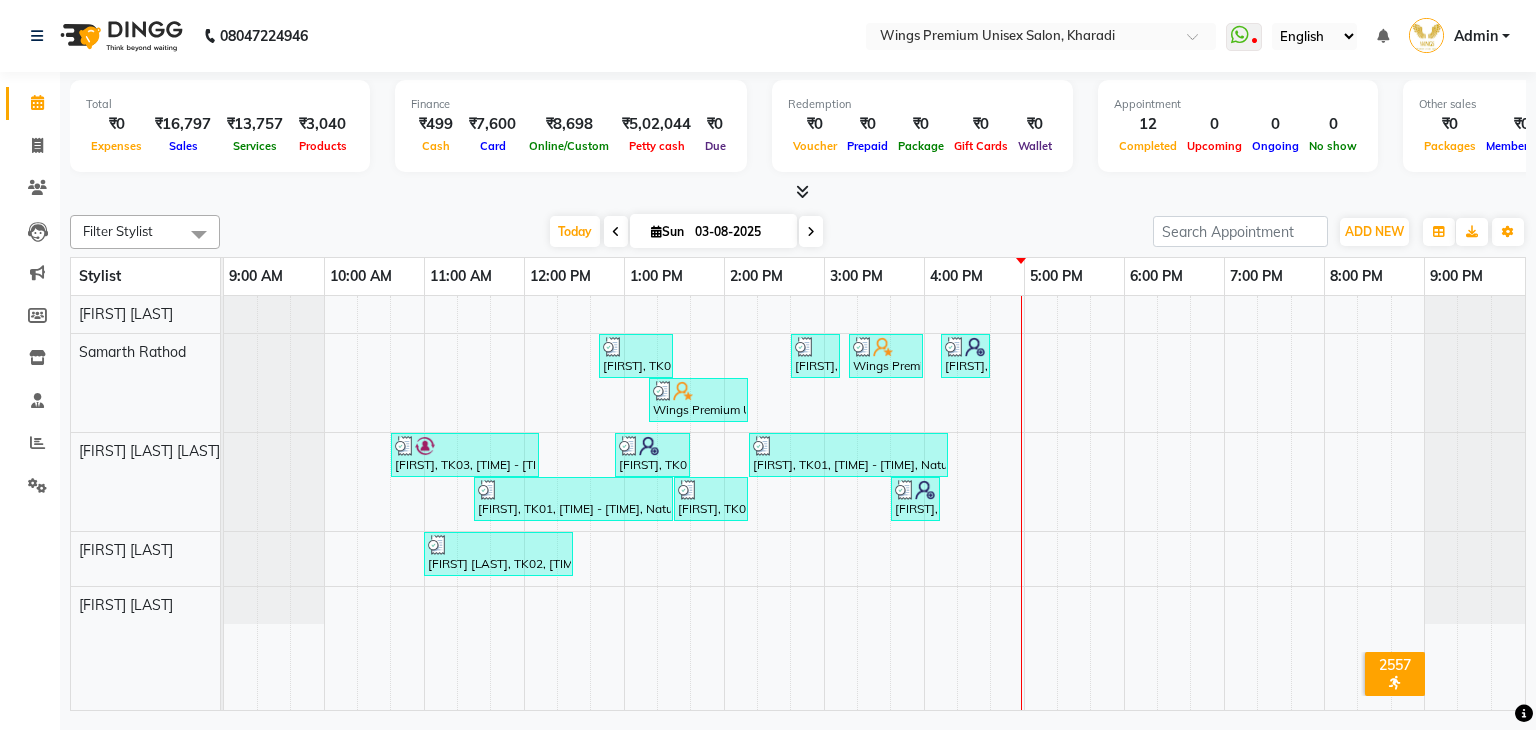click on "[FIRST], TK04, [TIME] - [TIME], Men's Hair Cut, Wash & Beard Styling      [FIRST], TK07, [TIME] - [TIME], Kids Hair Cut - Boy (Without Wash) - Hair Styling - 4     Wings Premium  Unisex Salon, TK08, [TIME] - [TIME], Men's Hair Cut, Wash & Beard Styling      [FIRST], TK09, [TIME] - [TIME], Hair Styling - Male - Hair Styling      Wings Premium  Unisex Salon, TK06, [TIME] - [TIME], Hair Cut - Male (Without Wash) - Hair Styling ,Beard Trim / Styling - Hair Styling      [FIRST], TK03, [TIME] - [TIME], Natural Root Touch Up - 2 Inches - Hair Colors     [FIRST], TK05, [TIME] - [TIME], Hair Cut - Female (Wash & Styling) - Hair Styling - 1     [FIRST], TK01, [TIME] - [TIME], Natural Global Color - Upto Mid Back - Hair Colors - 68     [FIRST], TK01, [TIME] - [TIME], Natural Global Color - Upto Mid Back - Hair Colors - 68     [FIRST], TK01, [TIME] - [TIME], Macadamia Hair Spa (Female)      [FIRST], TK09, [TIME] - [TIME], Blow Dry - Upto Mid Back - Hair Styling" at bounding box center (874, 503) 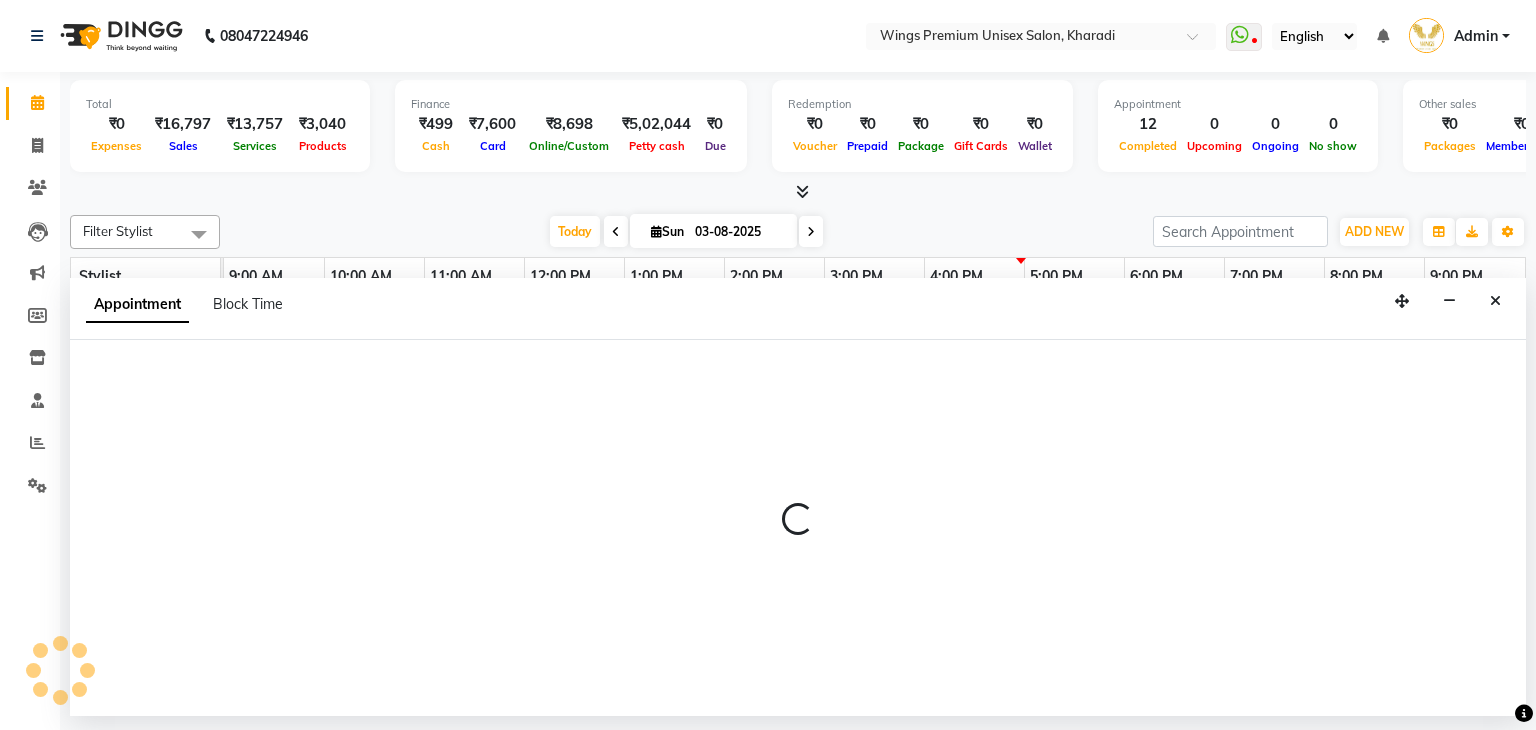 select on "72458" 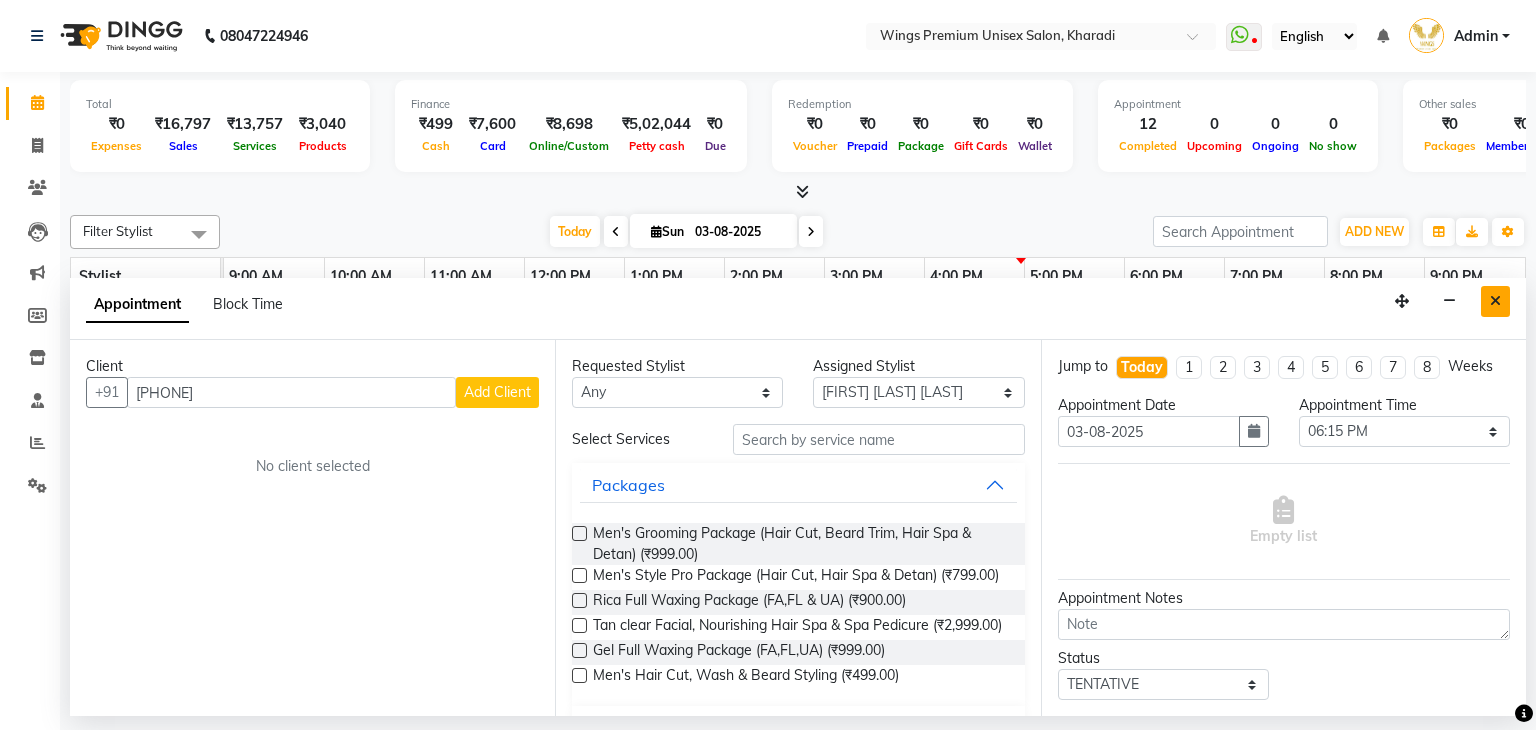 type on "[PHONE]" 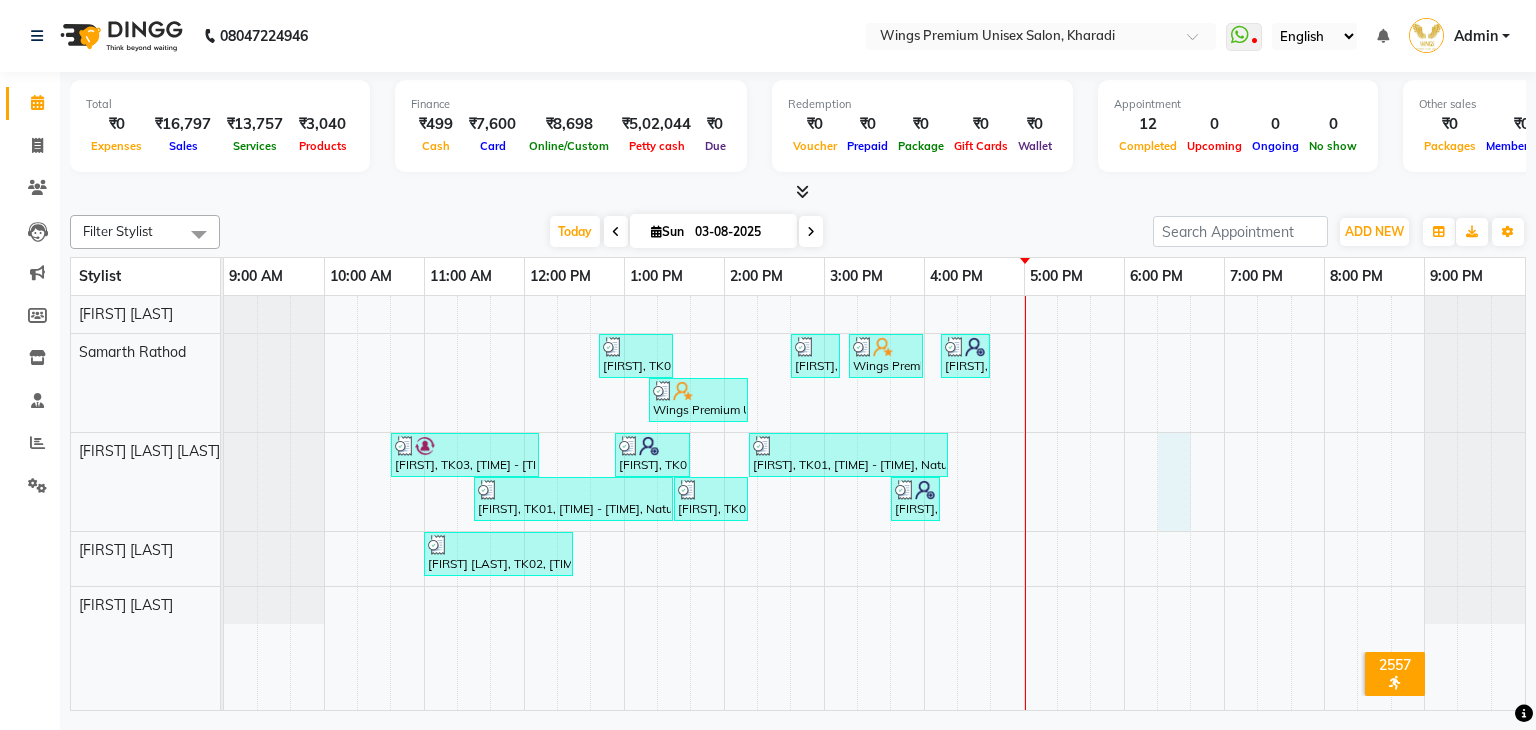click on "[FIRST], TK04, [TIME] - [TIME], Men's Hair Cut, Wash & Beard Styling      [FIRST], TK07, [TIME] - [TIME], Kids Hair Cut - Boy (Without Wash) - Hair Styling - 4     Wings Premium  Unisex Salon, TK08, [TIME] - [TIME], Men's Hair Cut, Wash & Beard Styling      [FIRST], TK09, [TIME] - [TIME], Hair Styling - Male - Hair Styling      Wings Premium  Unisex Salon, TK06, [TIME] - [TIME], Hair Cut - Male (Without Wash) - Hair Styling ,Beard Trim / Styling - Hair Styling      [FIRST], TK03, [TIME] - [TIME], Natural Root Touch Up - 2 Inches - Hair Colors     [FIRST], TK05, [TIME] - [TIME], Hair Cut - Female (Wash & Styling) - Hair Styling - 1     [FIRST], TK01, [TIME] - [TIME], Natural Global Color - Upto Mid Back - Hair Colors - 68     [FIRST], TK01, [TIME] - [TIME], Natural Global Color - Upto Mid Back - Hair Colors - 68     [FIRST], TK01, [TIME] - [TIME], Macadamia Hair Spa (Female)      [FIRST], TK09, [TIME] - [TIME], Blow Dry - Upto Mid Back - Hair Styling" at bounding box center [874, 503] 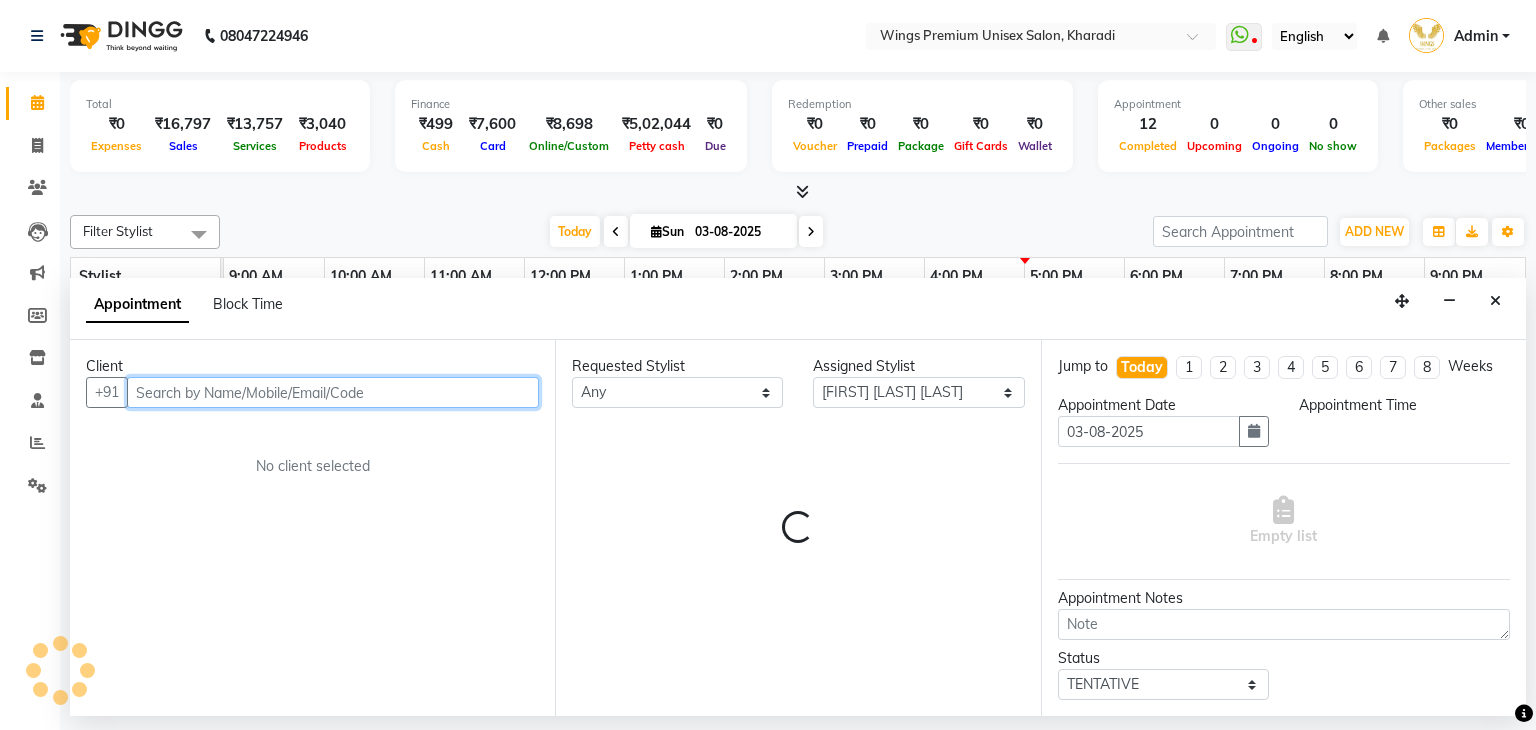 select on "1095" 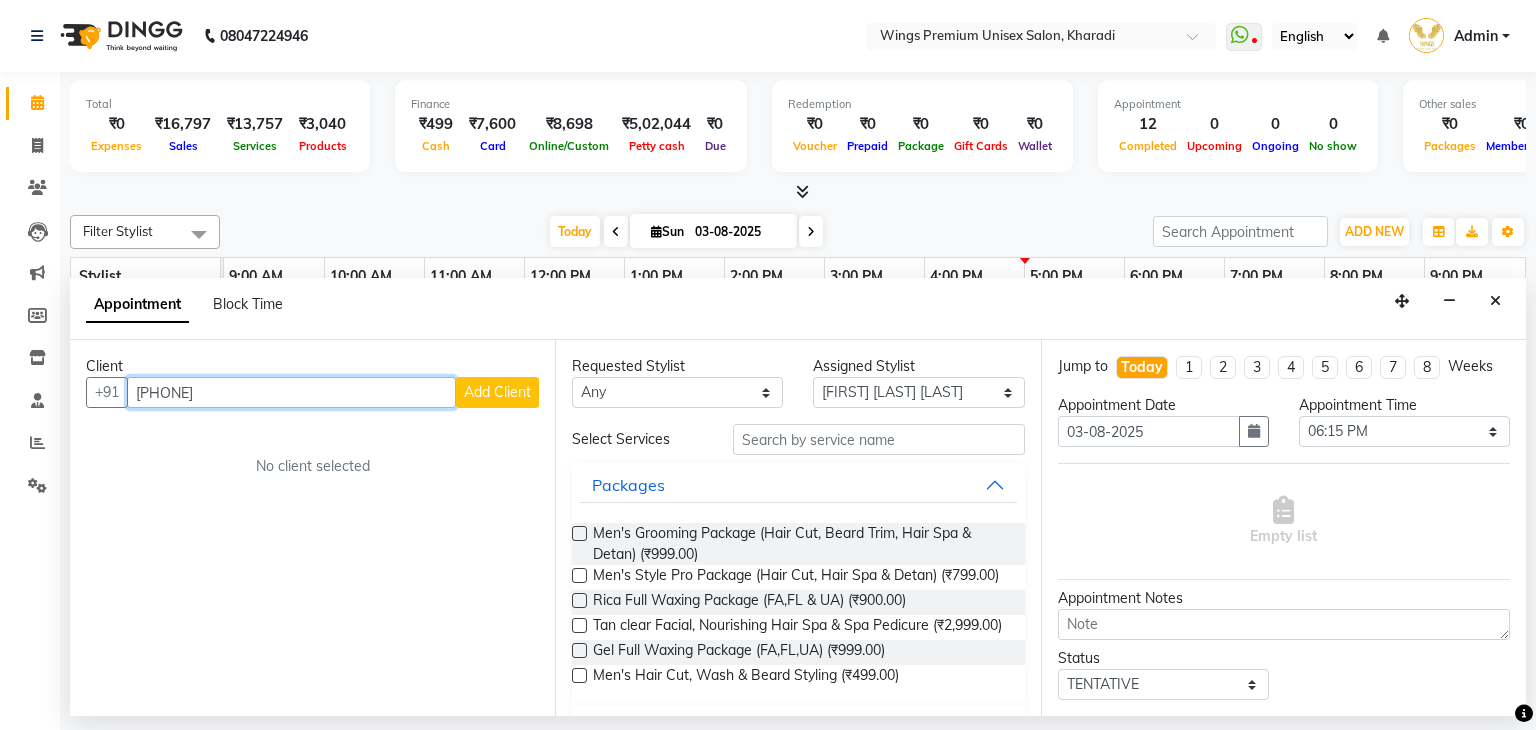 type on "[PHONE]" 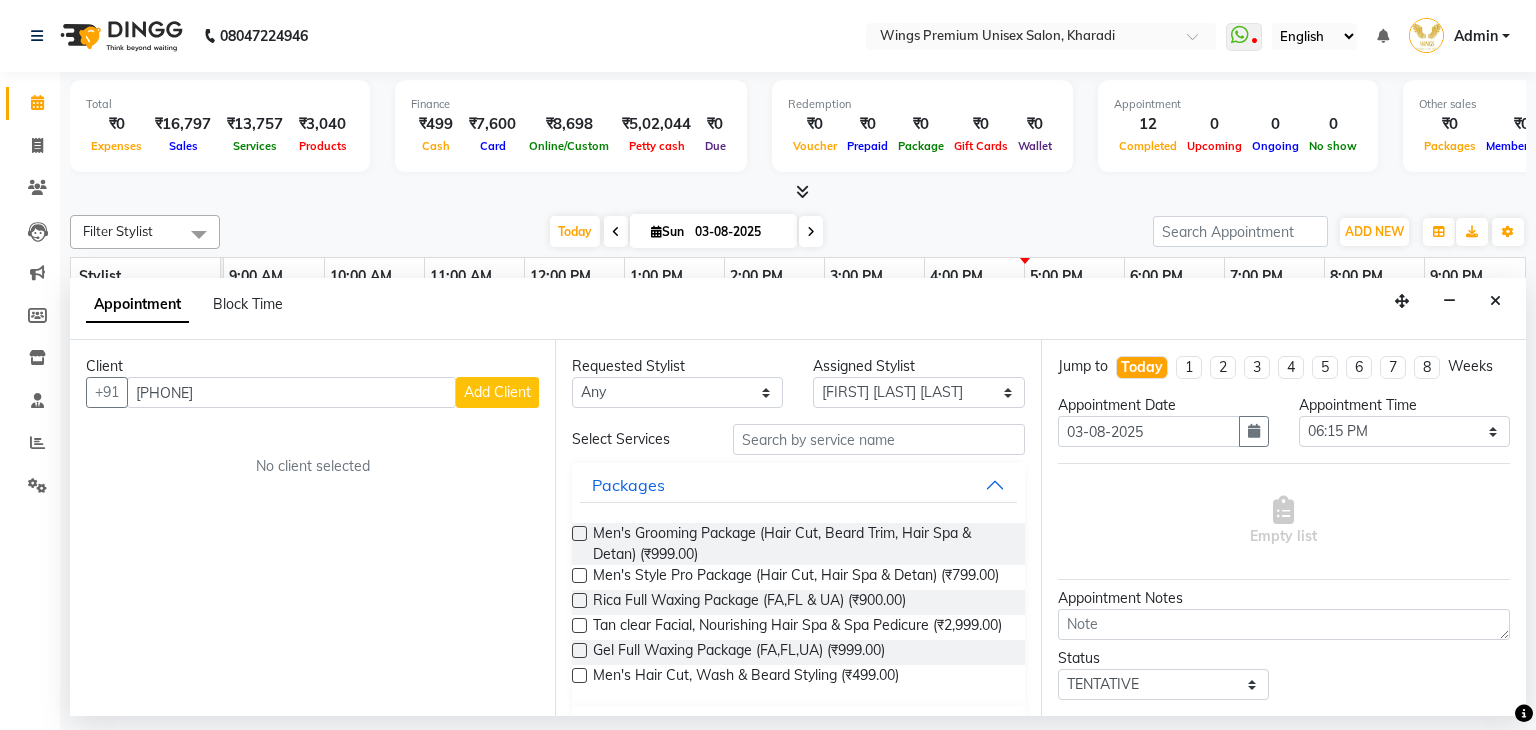 click on "Add Client" at bounding box center [497, 392] 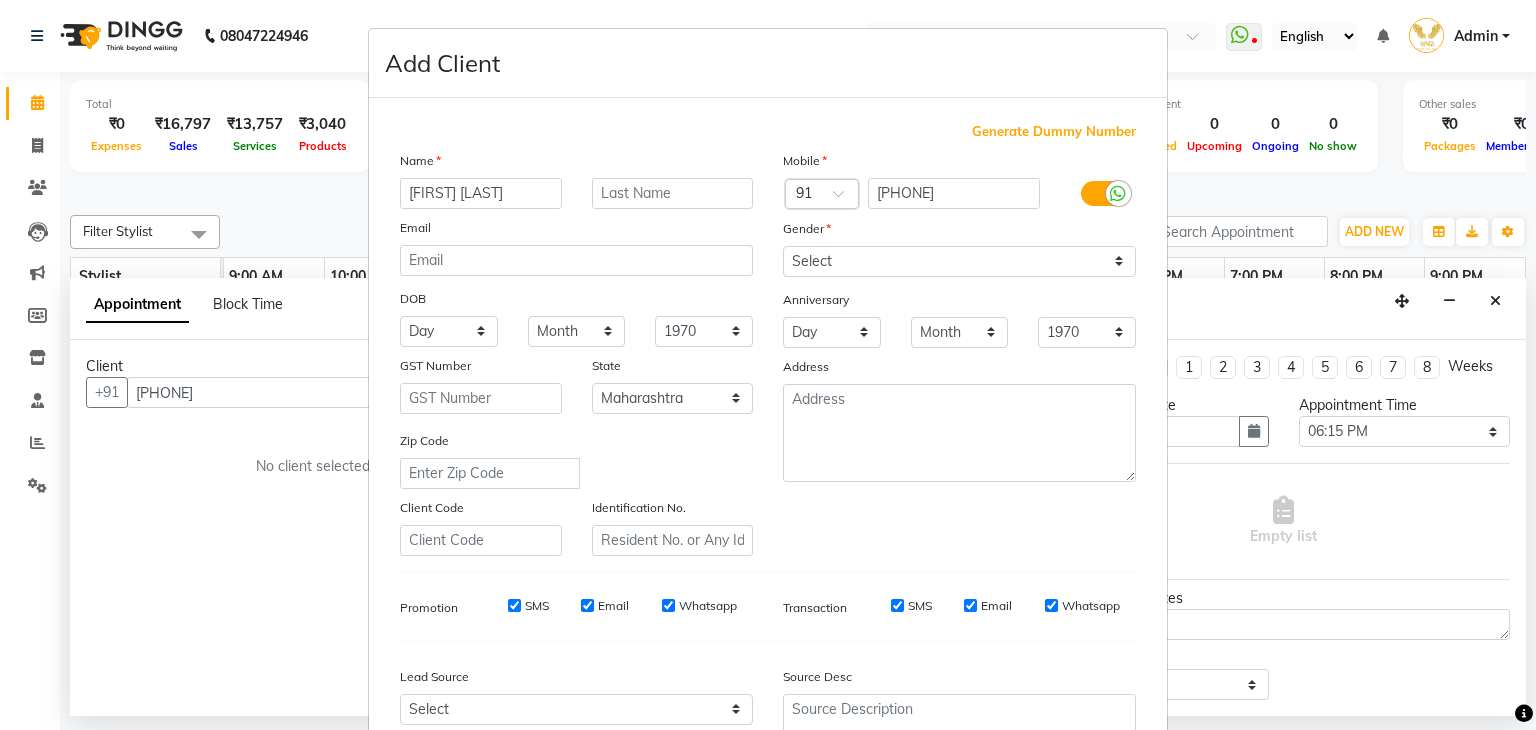 type on "[FIRST] [LAST]" 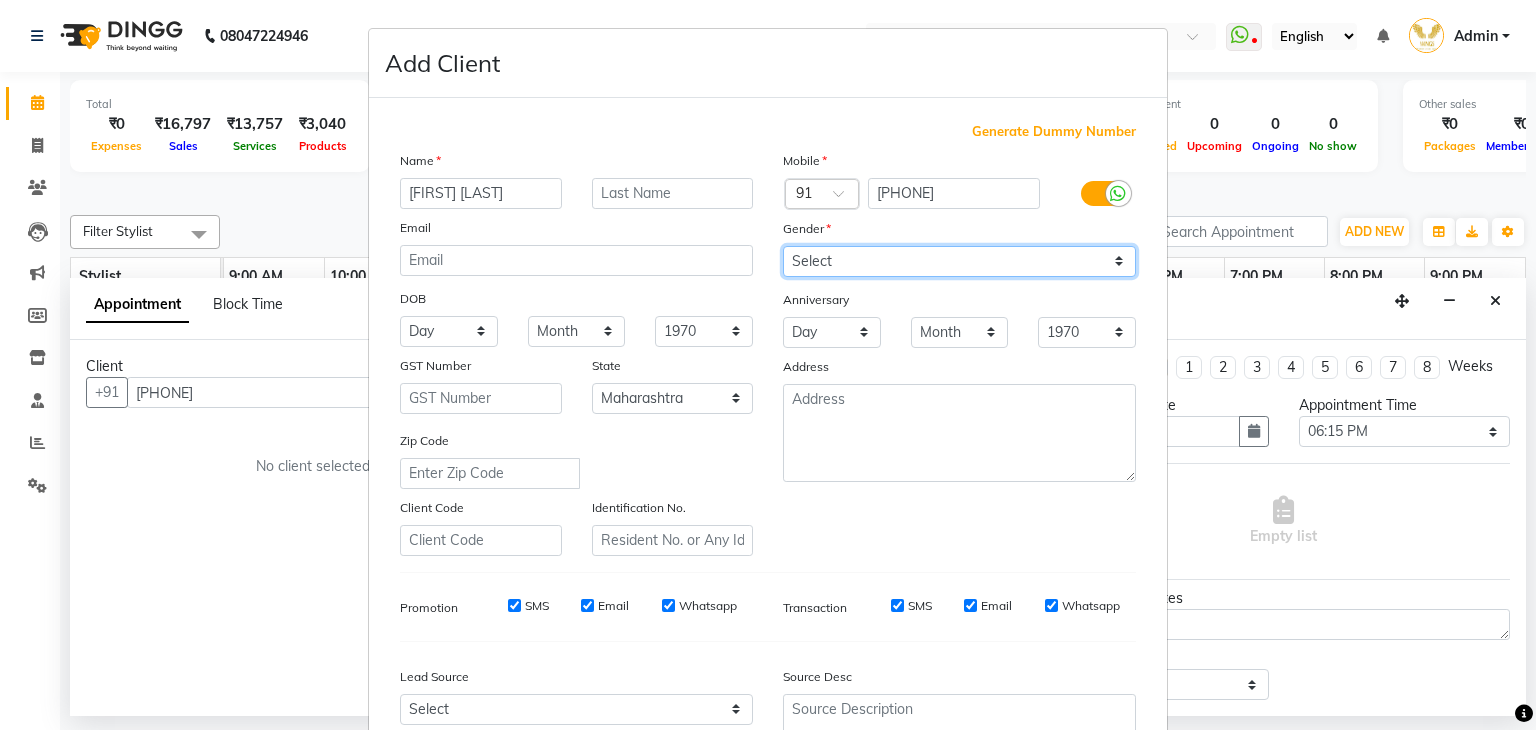 click on "Select Male Female Other Prefer Not To Say" at bounding box center (959, 261) 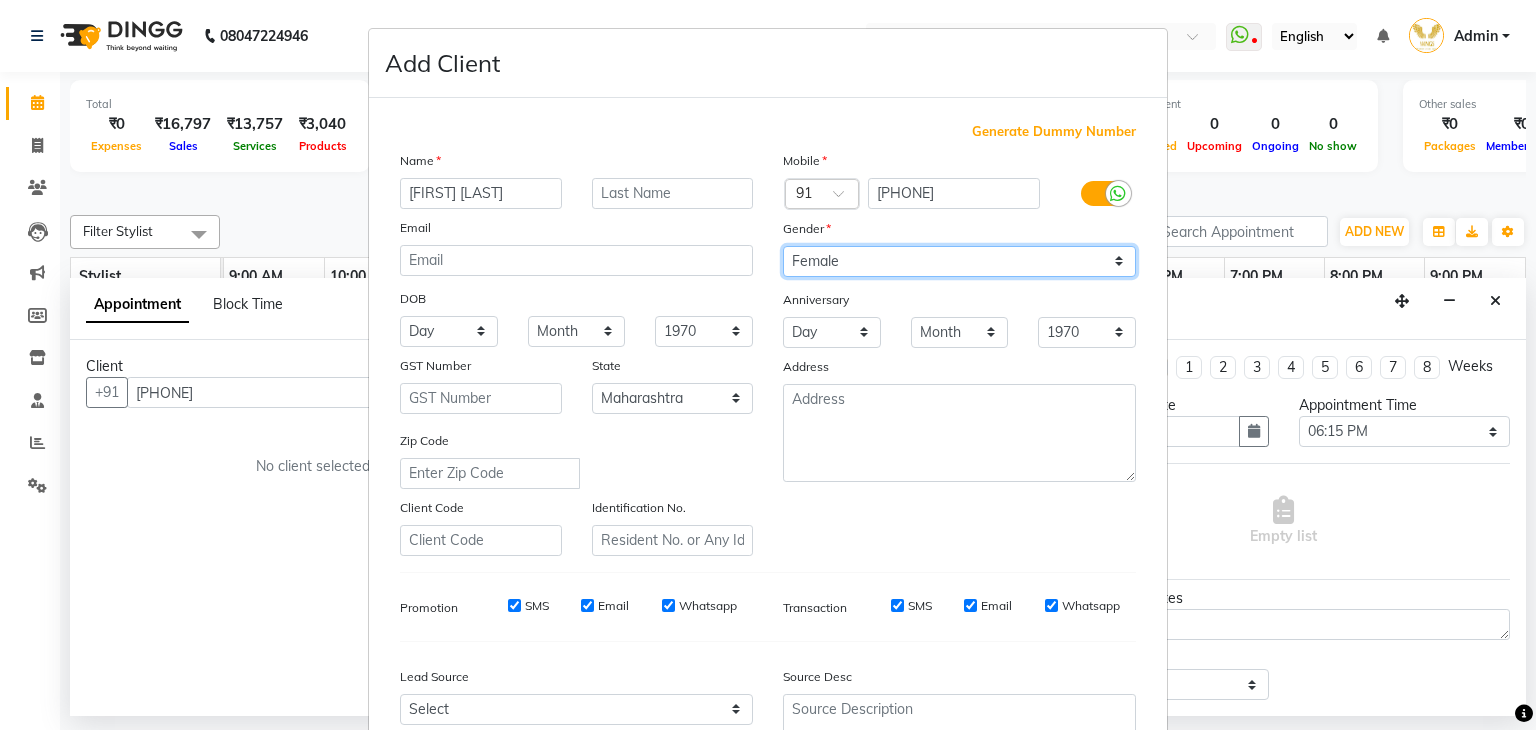 click on "Select Male Female Other Prefer Not To Say" at bounding box center [959, 261] 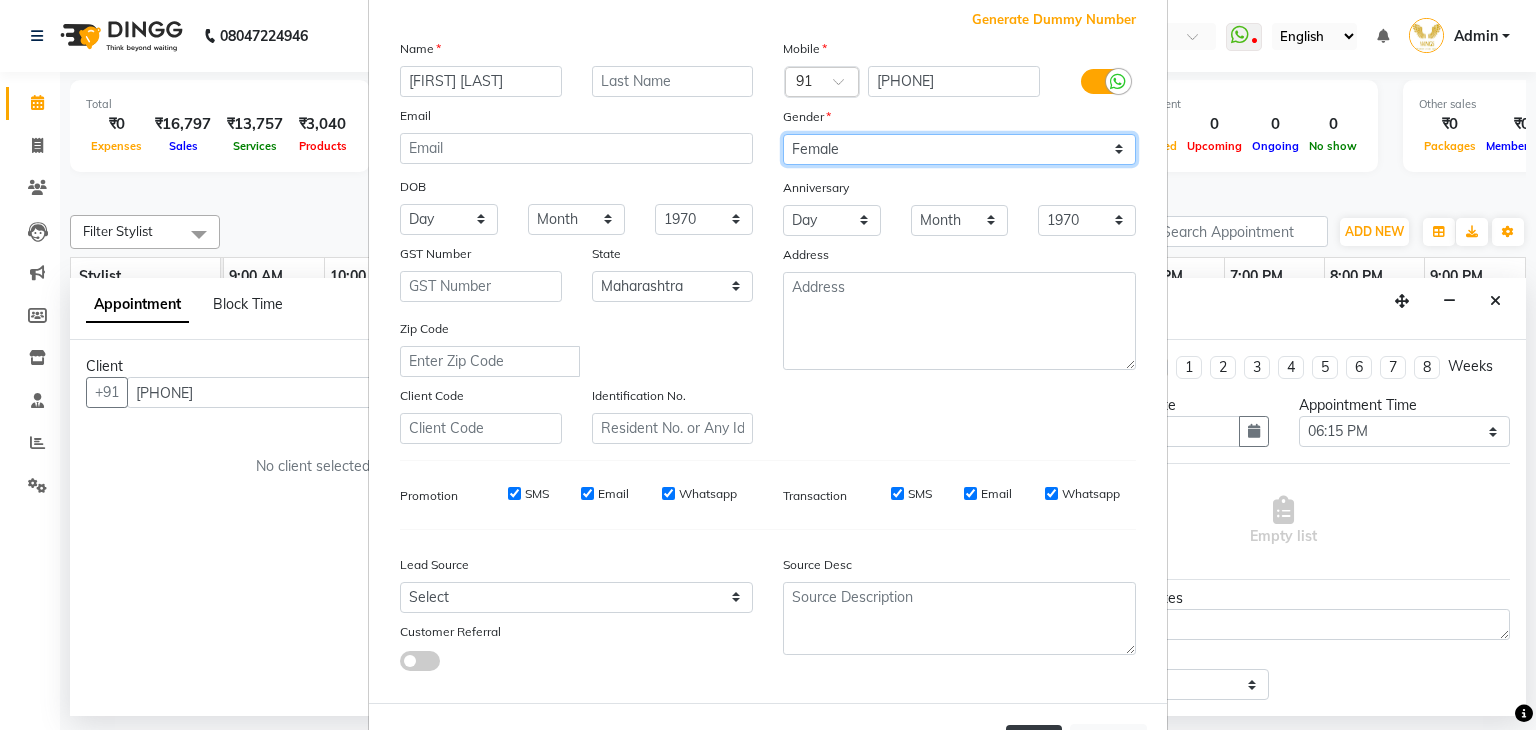 scroll, scrollTop: 203, scrollLeft: 0, axis: vertical 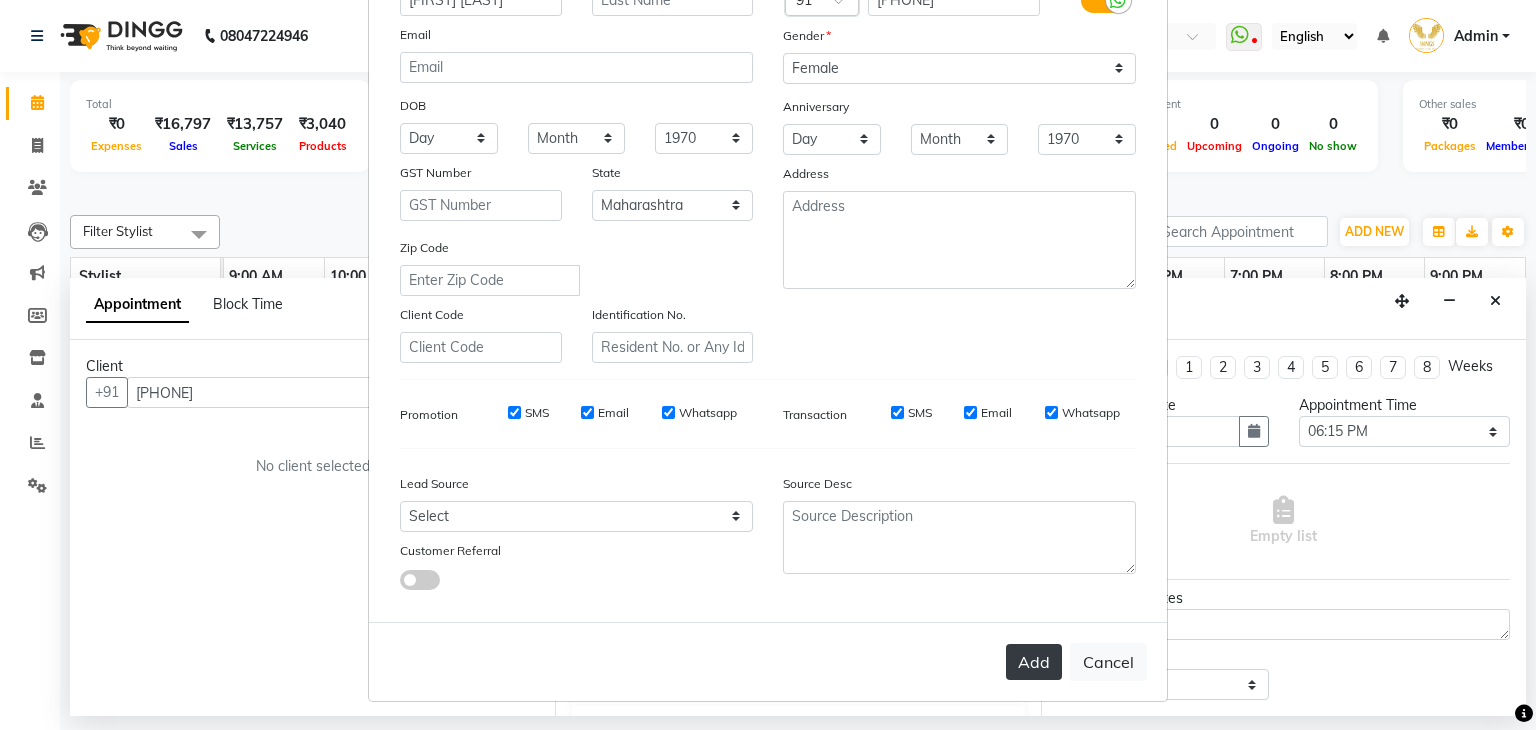click on "Add" at bounding box center [1034, 662] 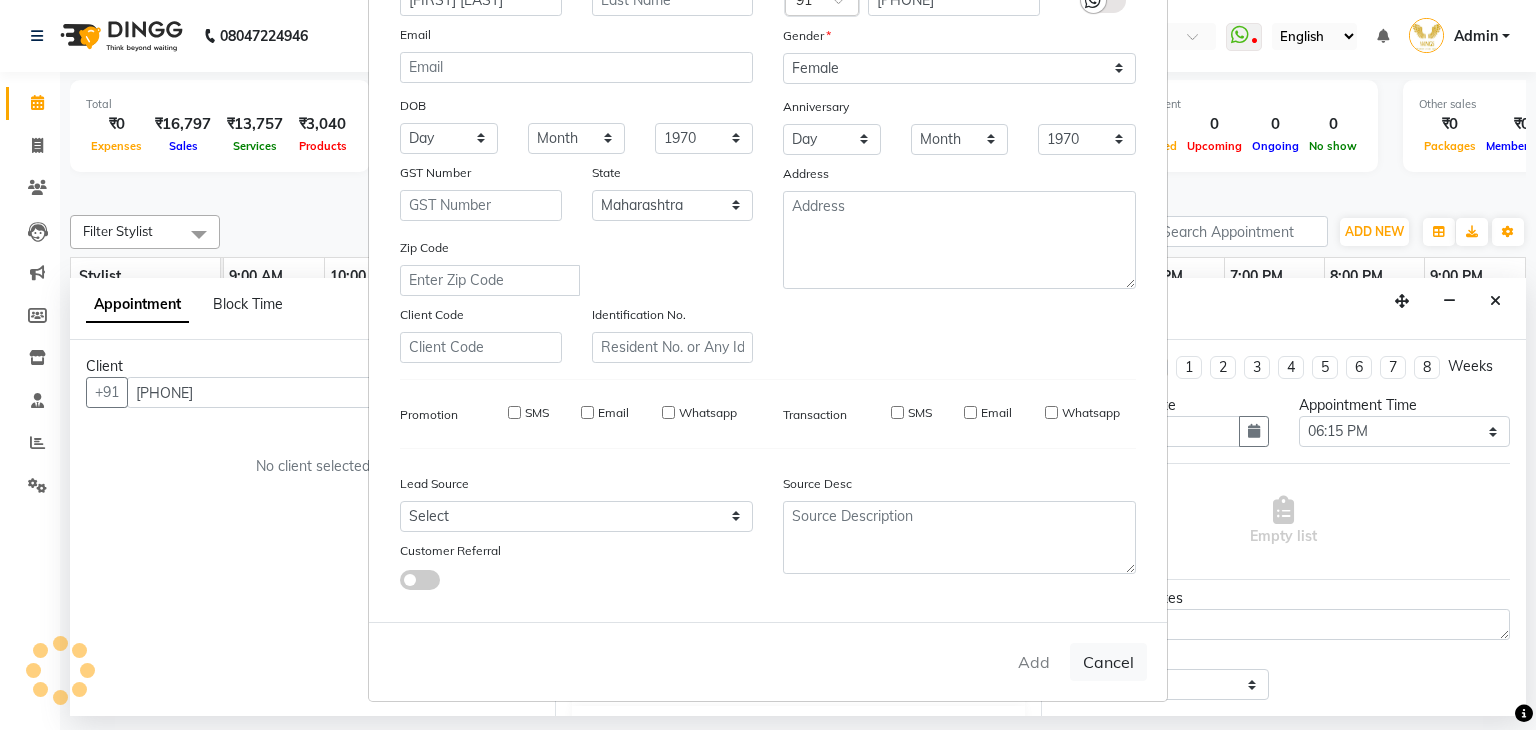 type 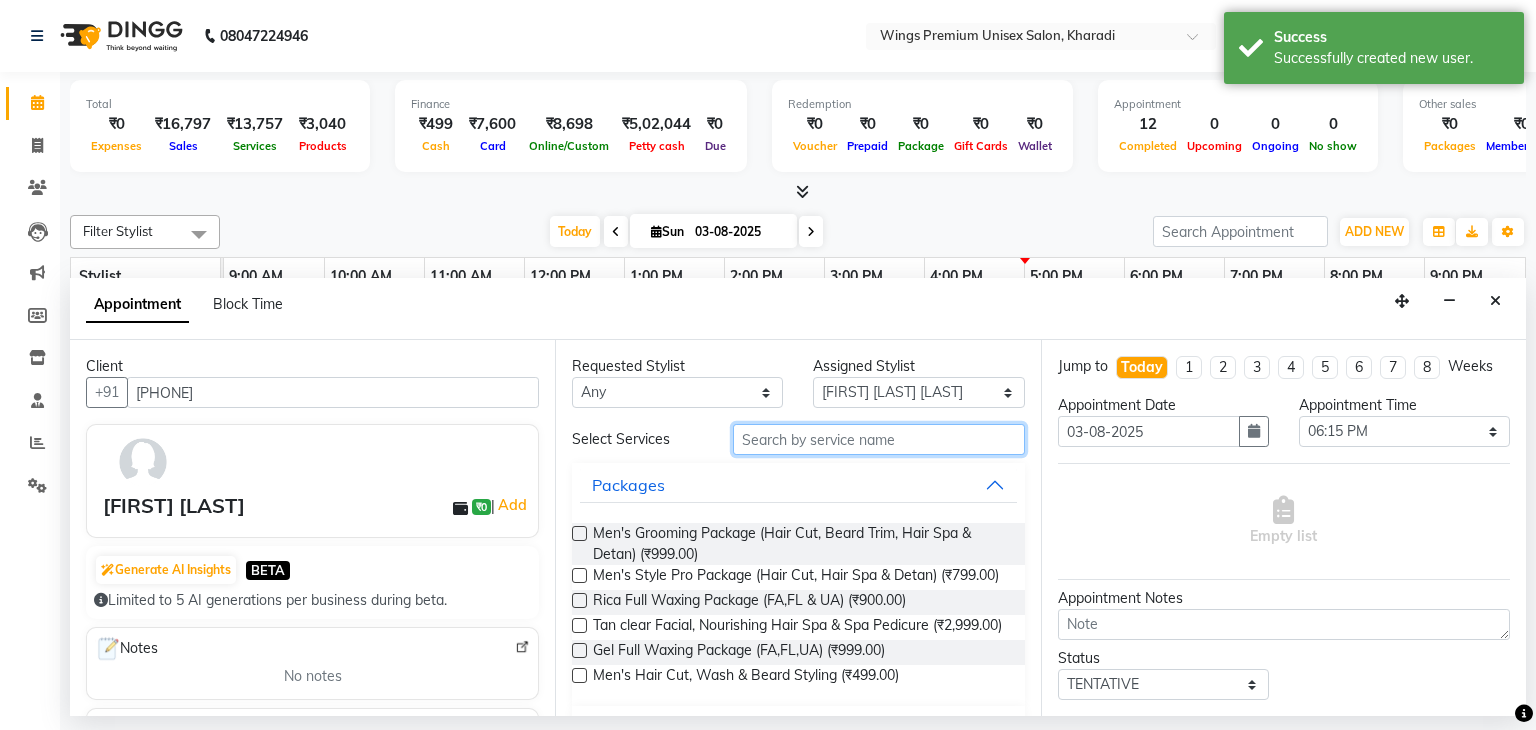 click at bounding box center (879, 439) 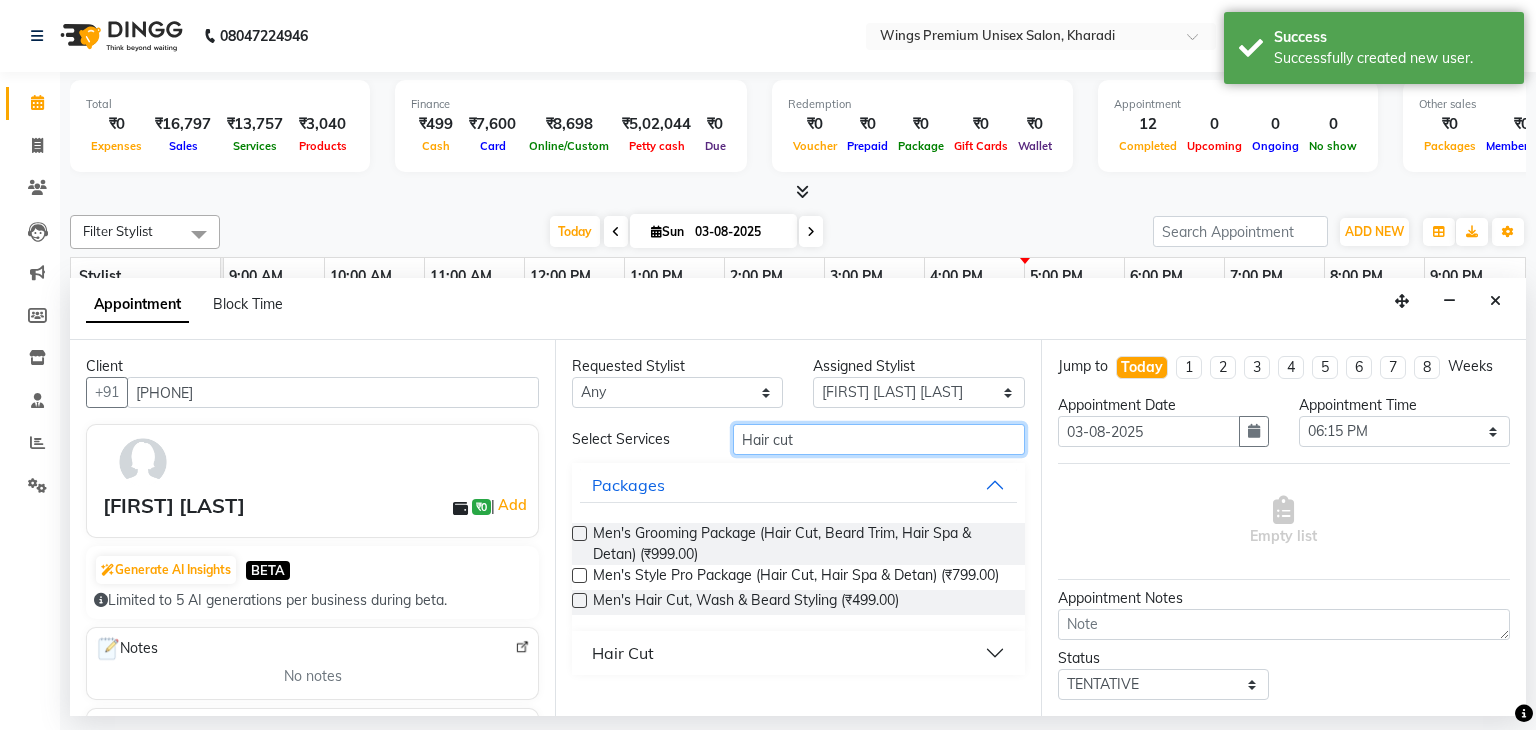 type on "Hair cut" 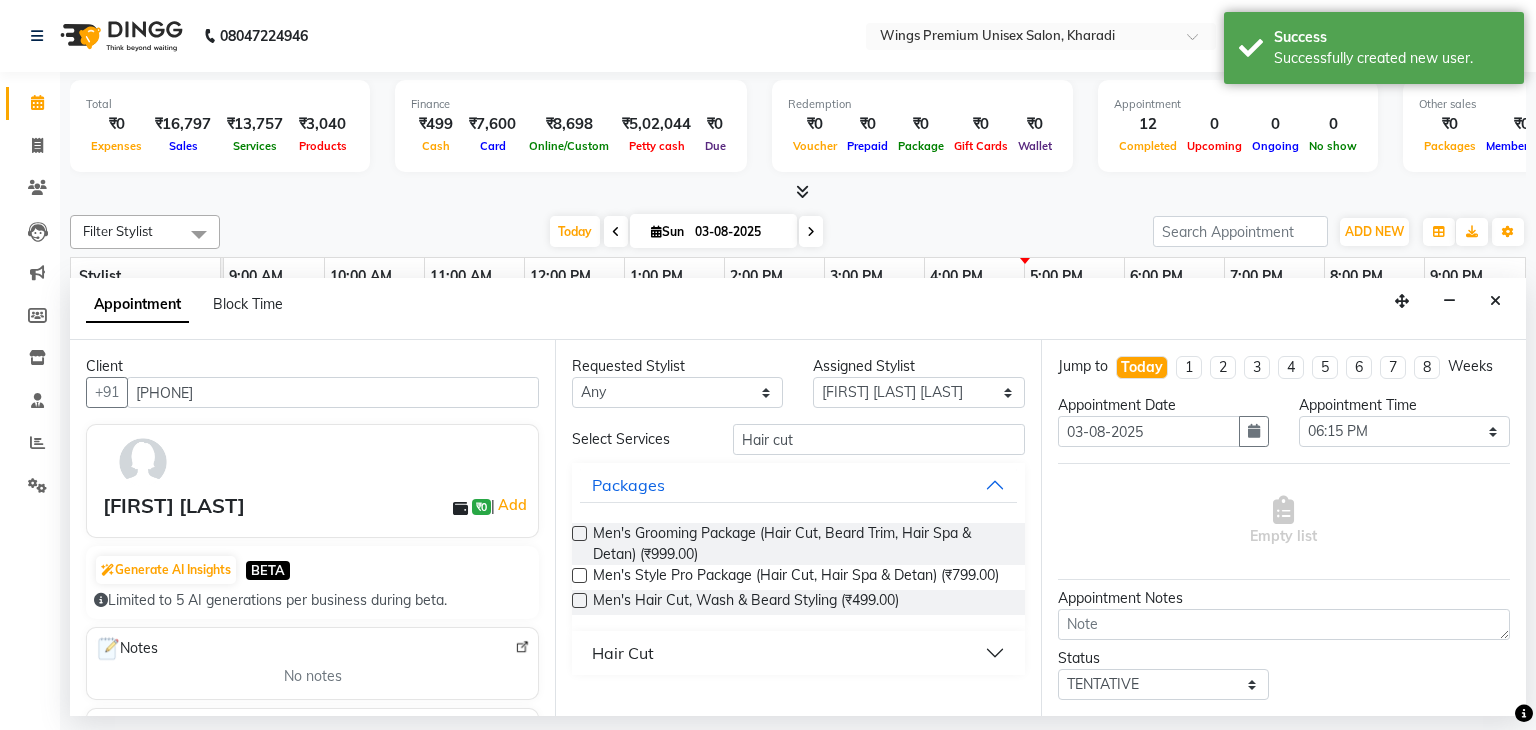 click on "Hair Cut" at bounding box center [798, 653] 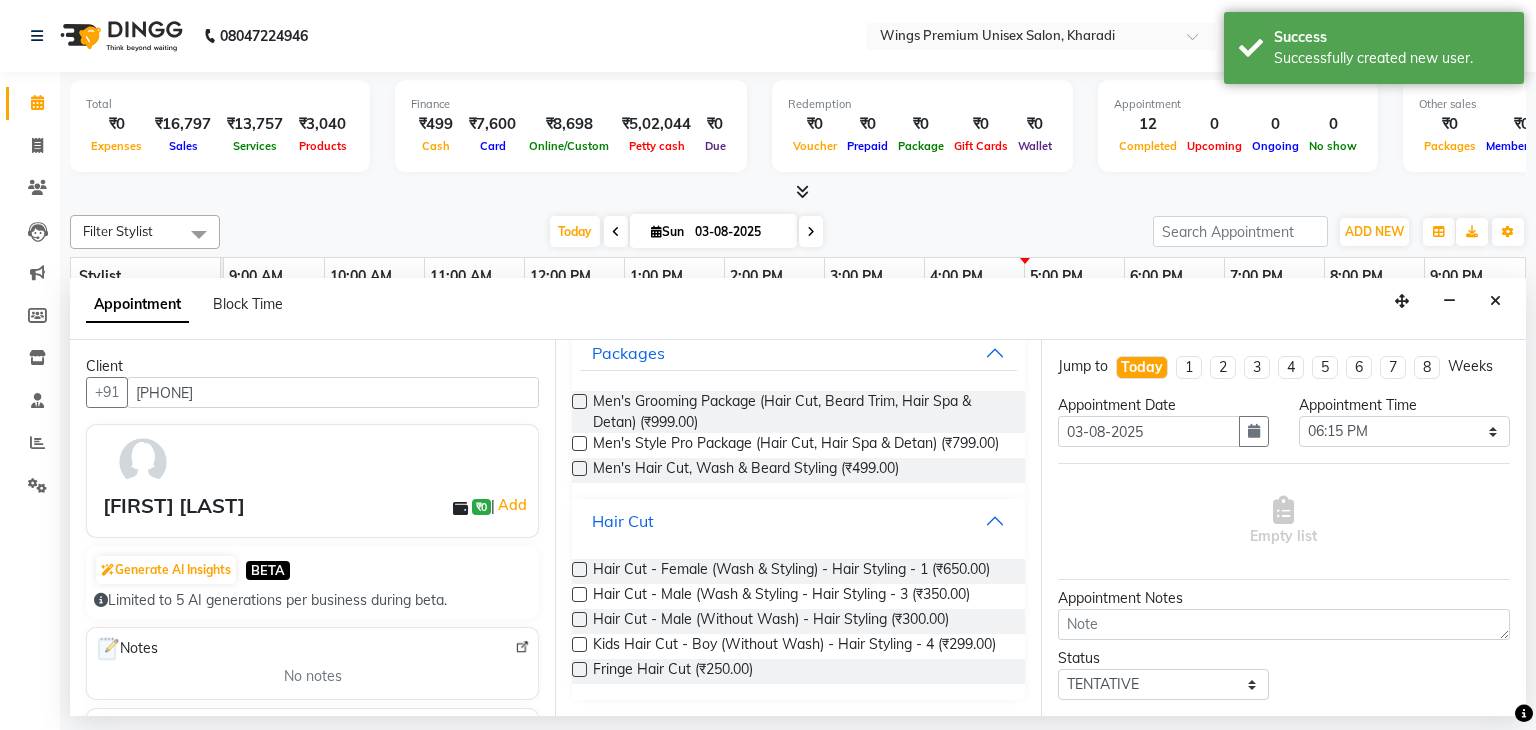 scroll, scrollTop: 172, scrollLeft: 0, axis: vertical 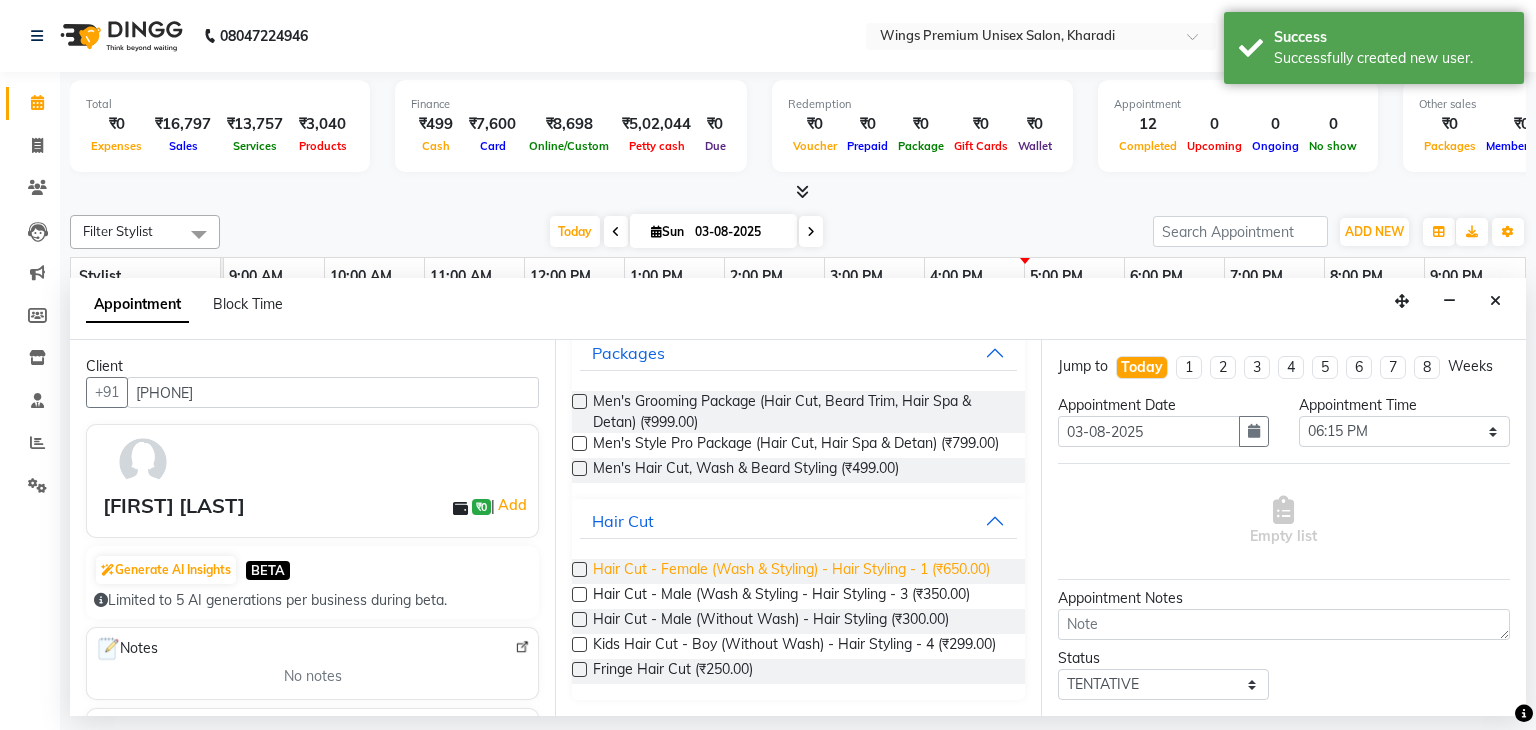 click on "Hair Cut - Female (Wash & Styling) - Hair Styling - 1 (₹650.00)" at bounding box center [791, 571] 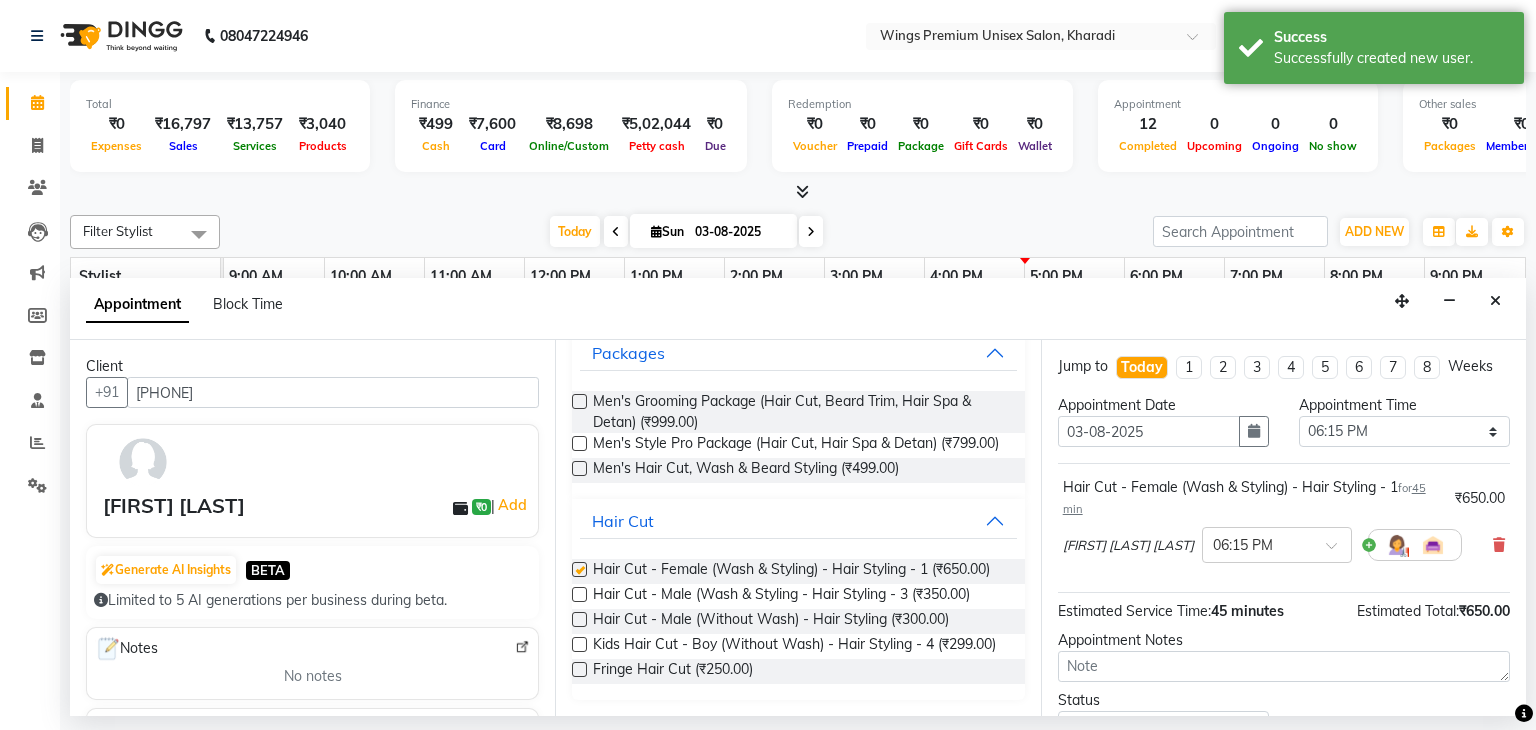 checkbox on "false" 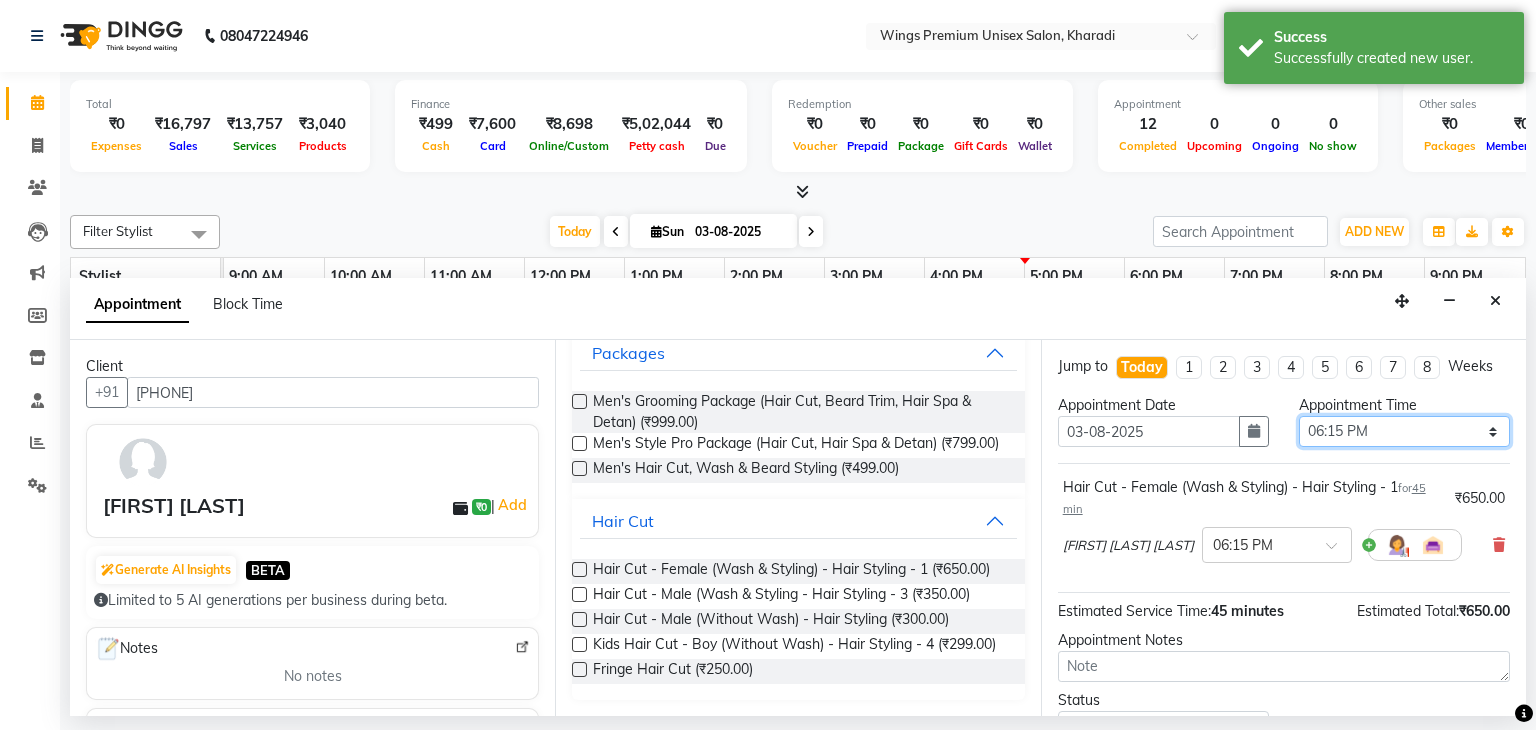 click on "Select 10:00 AM 10:05 AM 10:10 AM 10:15 AM 10:20 AM 10:25 AM 10:30 AM 10:35 AM 10:40 AM 10:45 AM 10:50 AM 10:55 AM 11:00 AM 11:05 AM 11:10 AM 11:15 AM 11:20 AM 11:25 AM 11:30 AM 11:35 AM 11:40 AM 11:45 AM 11:50 AM 11:55 AM 12:00 PM 12:05 PM 12:10 PM 12:15 PM 12:20 PM 12:25 PM 12:30 PM 12:35 PM 12:40 PM 12:45 PM 12:50 PM 12:55 PM 01:00 PM 01:05 PM 01:10 PM 01:15 PM 01:20 PM 01:25 PM 01:30 PM 01:35 PM 01:40 PM 01:45 PM 01:50 PM 01:55 PM 02:00 PM 02:05 PM 02:10 PM 02:15 PM 02:20 PM 02:25 PM 02:30 PM 02:35 PM 02:40 PM 02:45 PM 02:50 PM 02:55 PM 03:00 PM 03:05 PM 03:10 PM 03:15 PM 03:20 PM 03:25 PM 03:30 PM 03:35 PM 03:40 PM 03:45 PM 03:50 PM 03:55 PM 04:00 PM 04:05 PM 04:10 PM 04:15 PM 04:20 PM 04:25 PM 04:30 PM 04:35 PM 04:40 PM 04:45 PM 04:50 PM 04:55 PM 05:00 PM 05:05 PM 05:10 PM 05:15 PM 05:20 PM 05:25 PM 05:30 PM 05:35 PM 05:40 PM 05:45 PM 05:50 PM 05:55 PM 06:00 PM 06:05 PM 06:10 PM 06:15 PM 06:20 PM 06:25 PM 06:30 PM 06:35 PM 06:40 PM 06:45 PM 06:50 PM 06:55 PM 07:00 PM 07:05 PM 07:10 PM 07:15 PM 07:20 PM" at bounding box center [1404, 431] 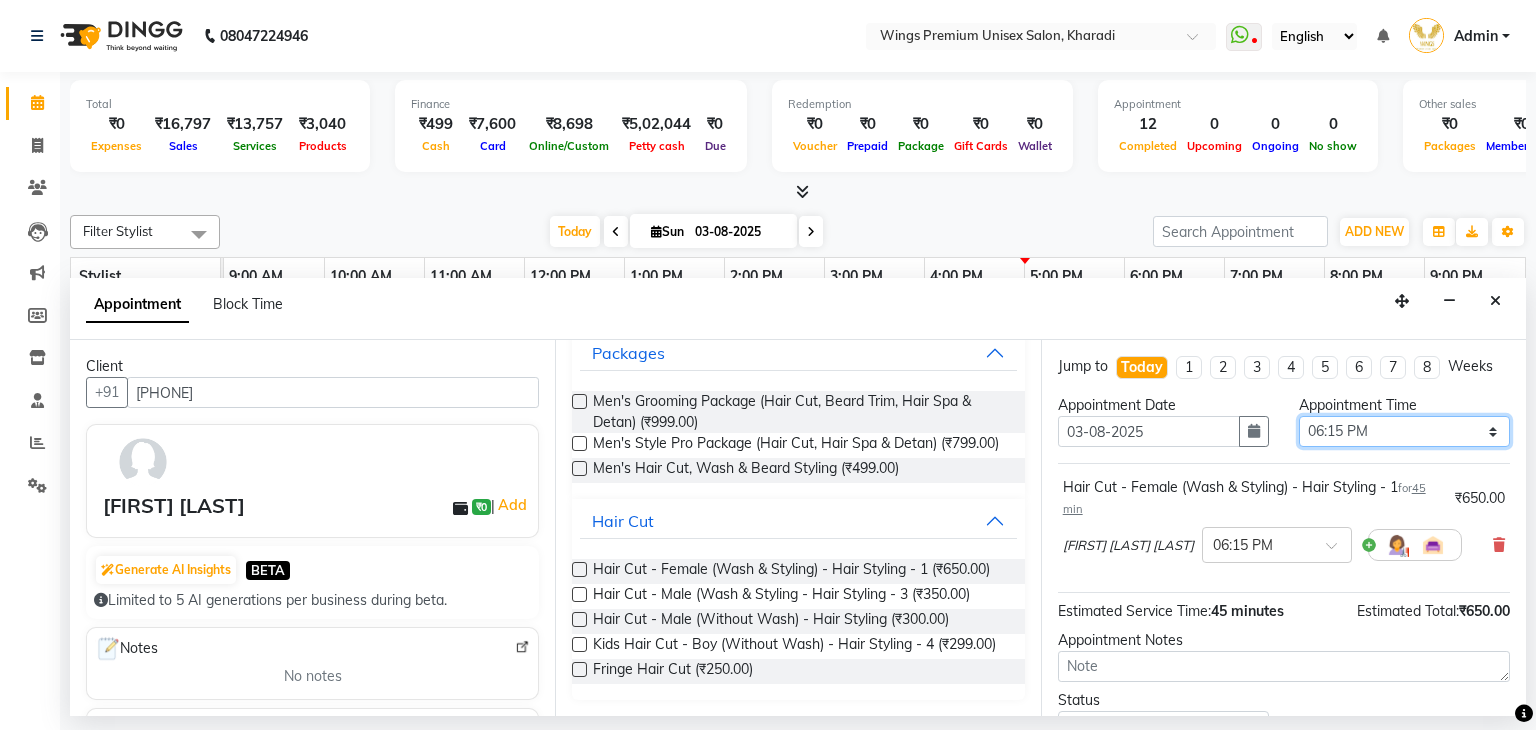 select on "1110" 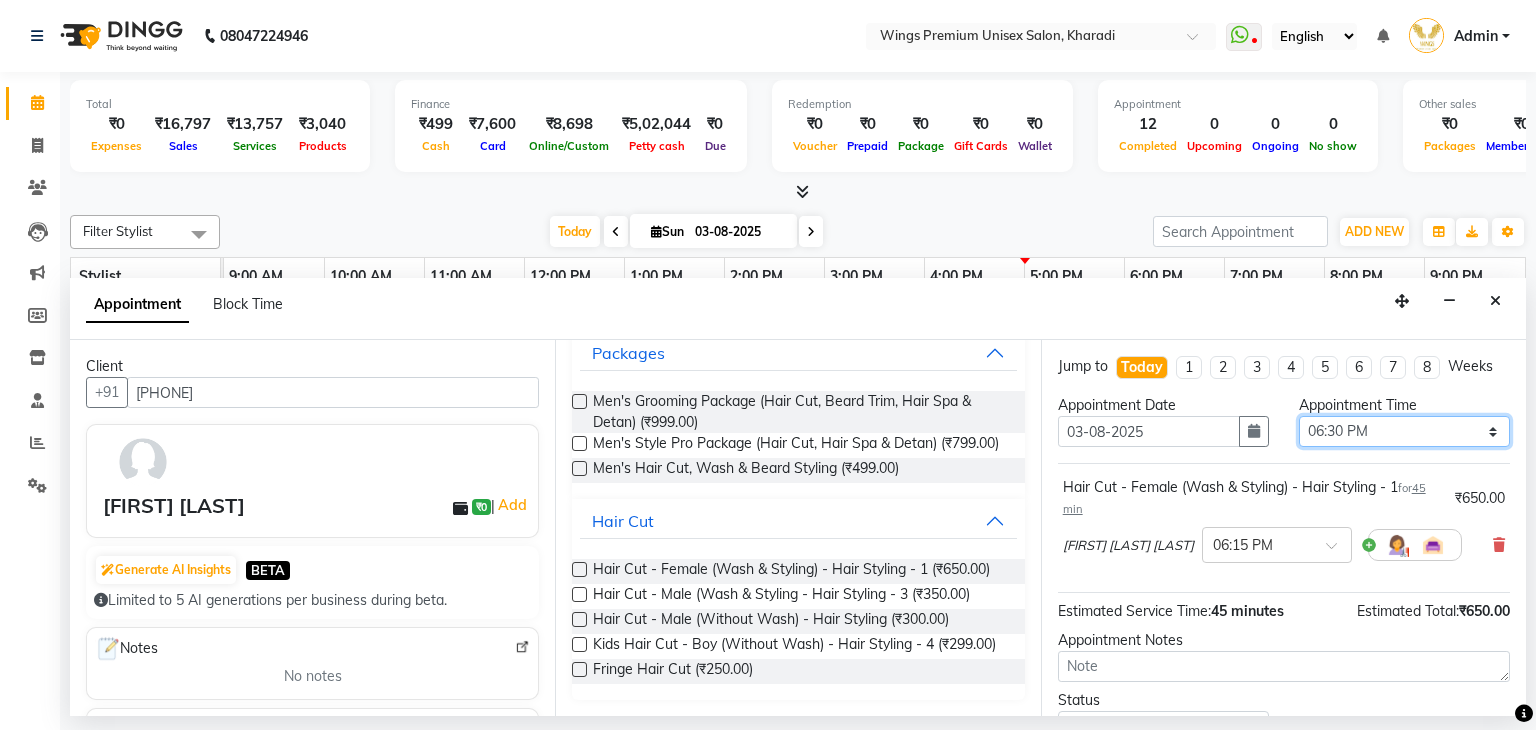 click on "Select 10:00 AM 10:05 AM 10:10 AM 10:15 AM 10:20 AM 10:25 AM 10:30 AM 10:35 AM 10:40 AM 10:45 AM 10:50 AM 10:55 AM 11:00 AM 11:05 AM 11:10 AM 11:15 AM 11:20 AM 11:25 AM 11:30 AM 11:35 AM 11:40 AM 11:45 AM 11:50 AM 11:55 AM 12:00 PM 12:05 PM 12:10 PM 12:15 PM 12:20 PM 12:25 PM 12:30 PM 12:35 PM 12:40 PM 12:45 PM 12:50 PM 12:55 PM 01:00 PM 01:05 PM 01:10 PM 01:15 PM 01:20 PM 01:25 PM 01:30 PM 01:35 PM 01:40 PM 01:45 PM 01:50 PM 01:55 PM 02:00 PM 02:05 PM 02:10 PM 02:15 PM 02:20 PM 02:25 PM 02:30 PM 02:35 PM 02:40 PM 02:45 PM 02:50 PM 02:55 PM 03:00 PM 03:05 PM 03:10 PM 03:15 PM 03:20 PM 03:25 PM 03:30 PM 03:35 PM 03:40 PM 03:45 PM 03:50 PM 03:55 PM 04:00 PM 04:05 PM 04:10 PM 04:15 PM 04:20 PM 04:25 PM 04:30 PM 04:35 PM 04:40 PM 04:45 PM 04:50 PM 04:55 PM 05:00 PM 05:05 PM 05:10 PM 05:15 PM 05:20 PM 05:25 PM 05:30 PM 05:35 PM 05:40 PM 05:45 PM 05:50 PM 05:55 PM 06:00 PM 06:05 PM 06:10 PM 06:15 PM 06:20 PM 06:25 PM 06:30 PM 06:35 PM 06:40 PM 06:45 PM 06:50 PM 06:55 PM 07:00 PM 07:05 PM 07:10 PM 07:15 PM 07:20 PM" at bounding box center (1404, 431) 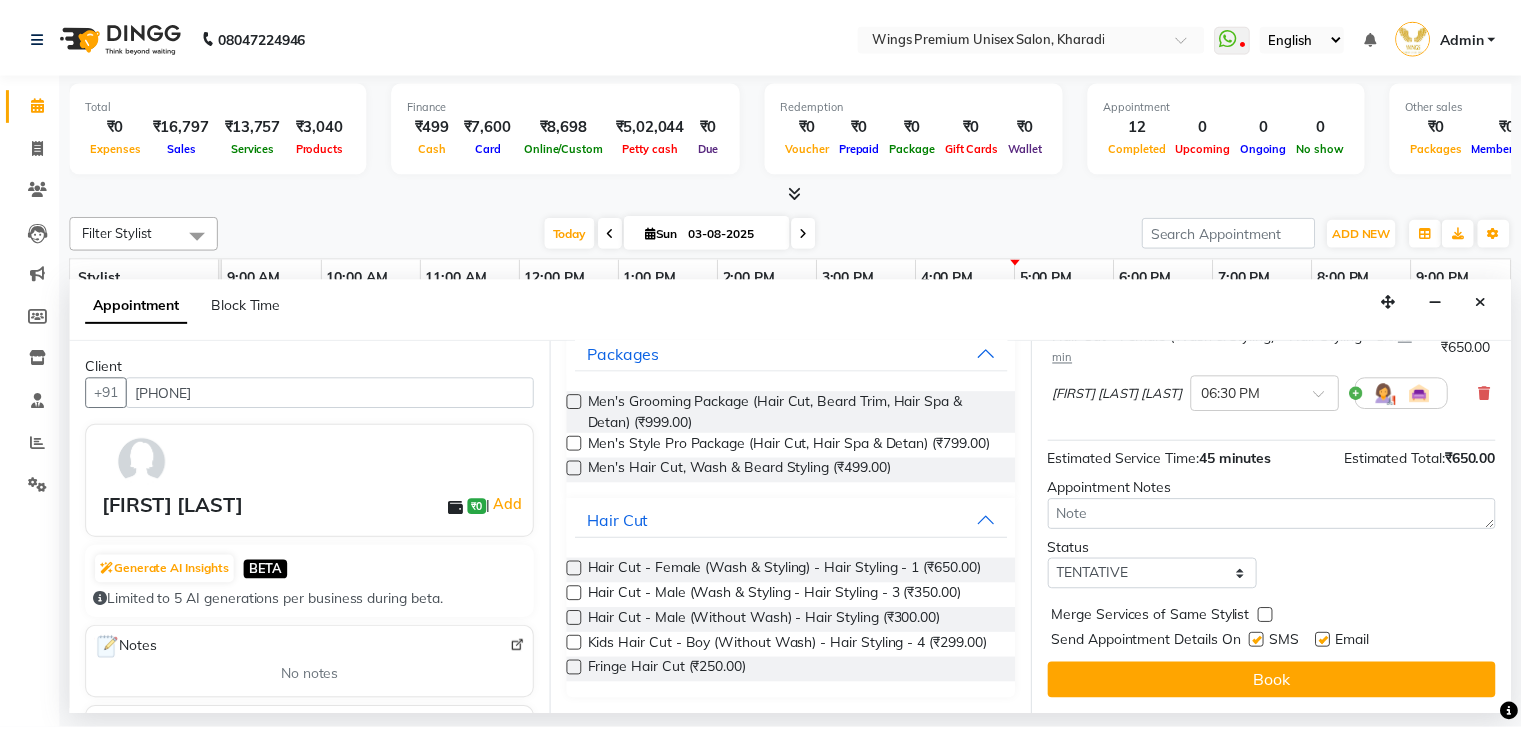 scroll, scrollTop: 154, scrollLeft: 0, axis: vertical 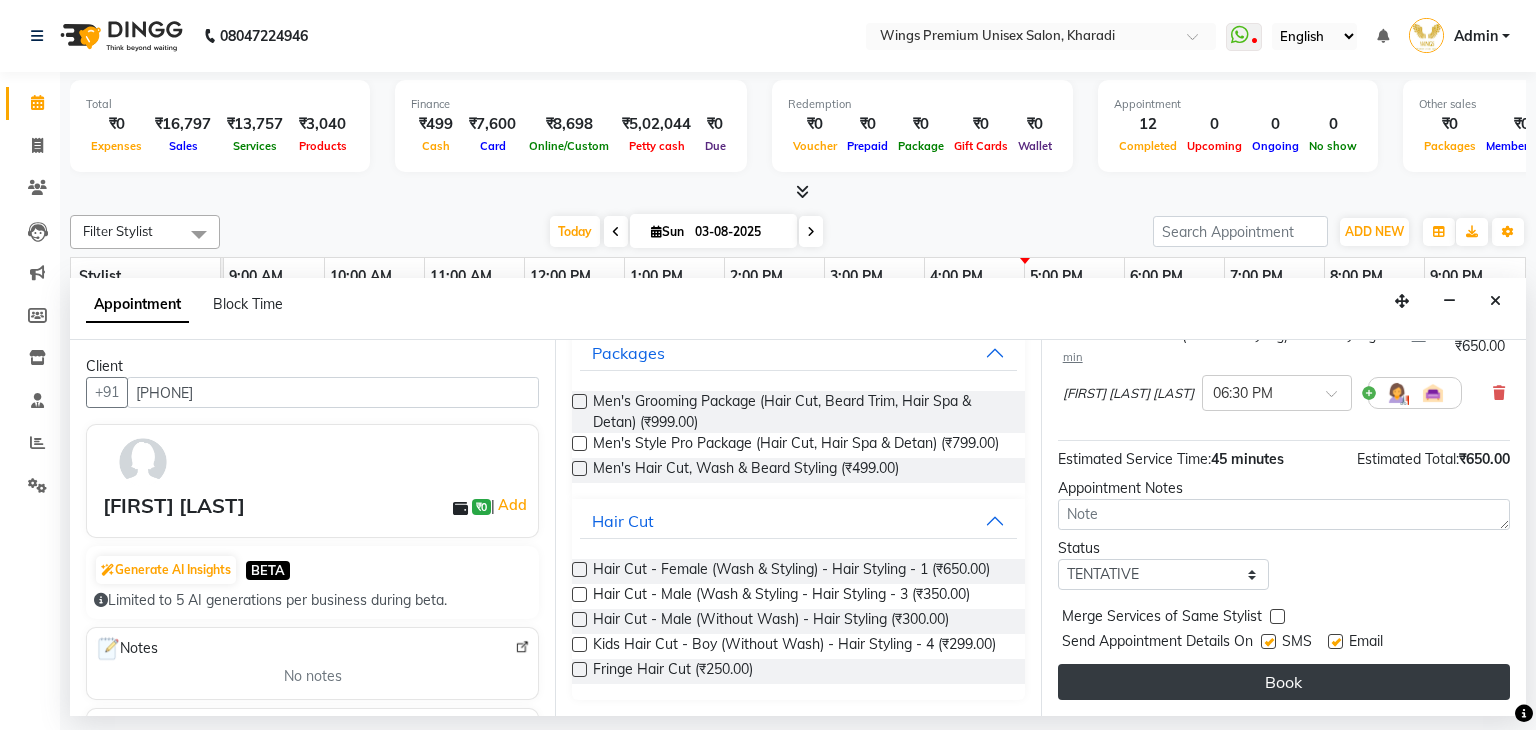 click on "Book" at bounding box center [1284, 682] 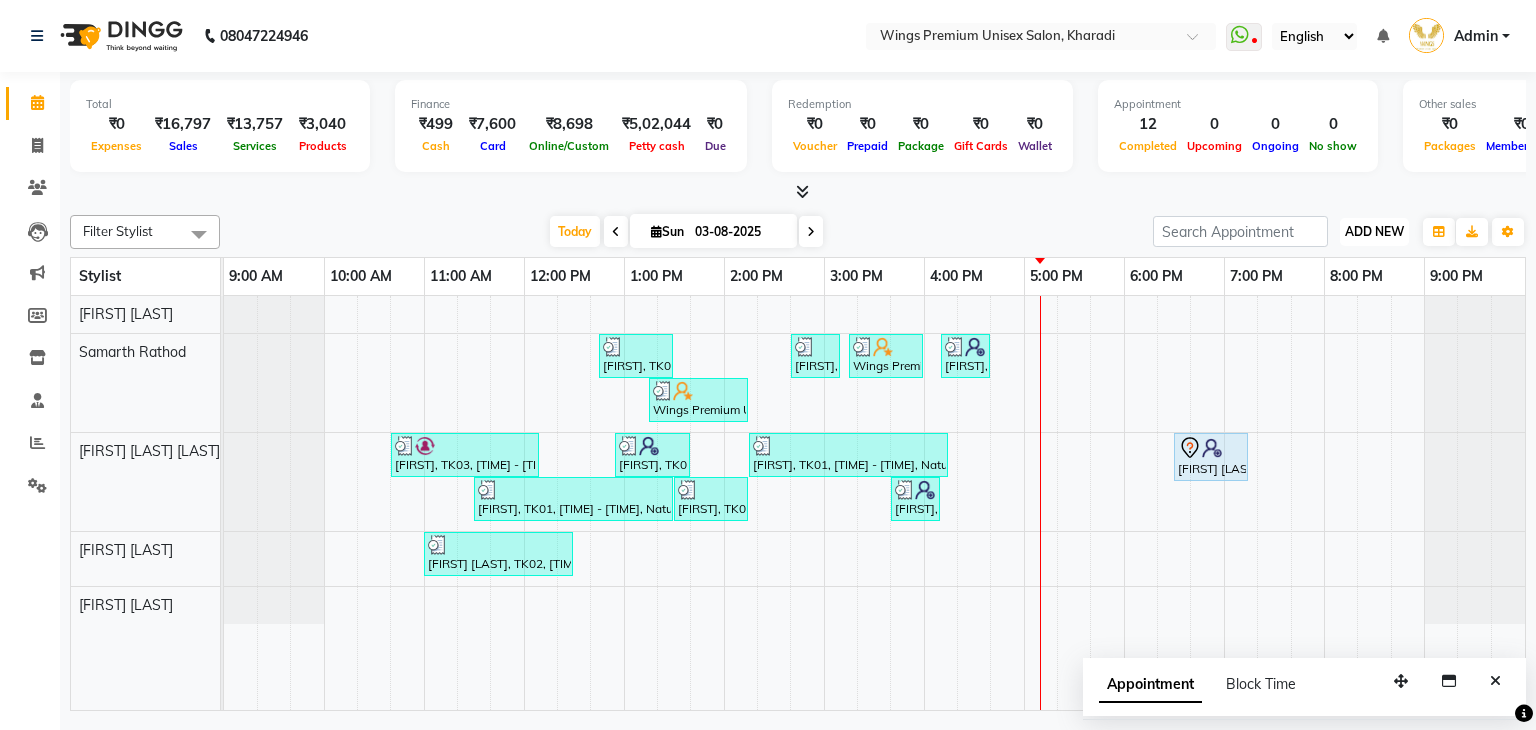 click on "ADD NEW" at bounding box center [1374, 231] 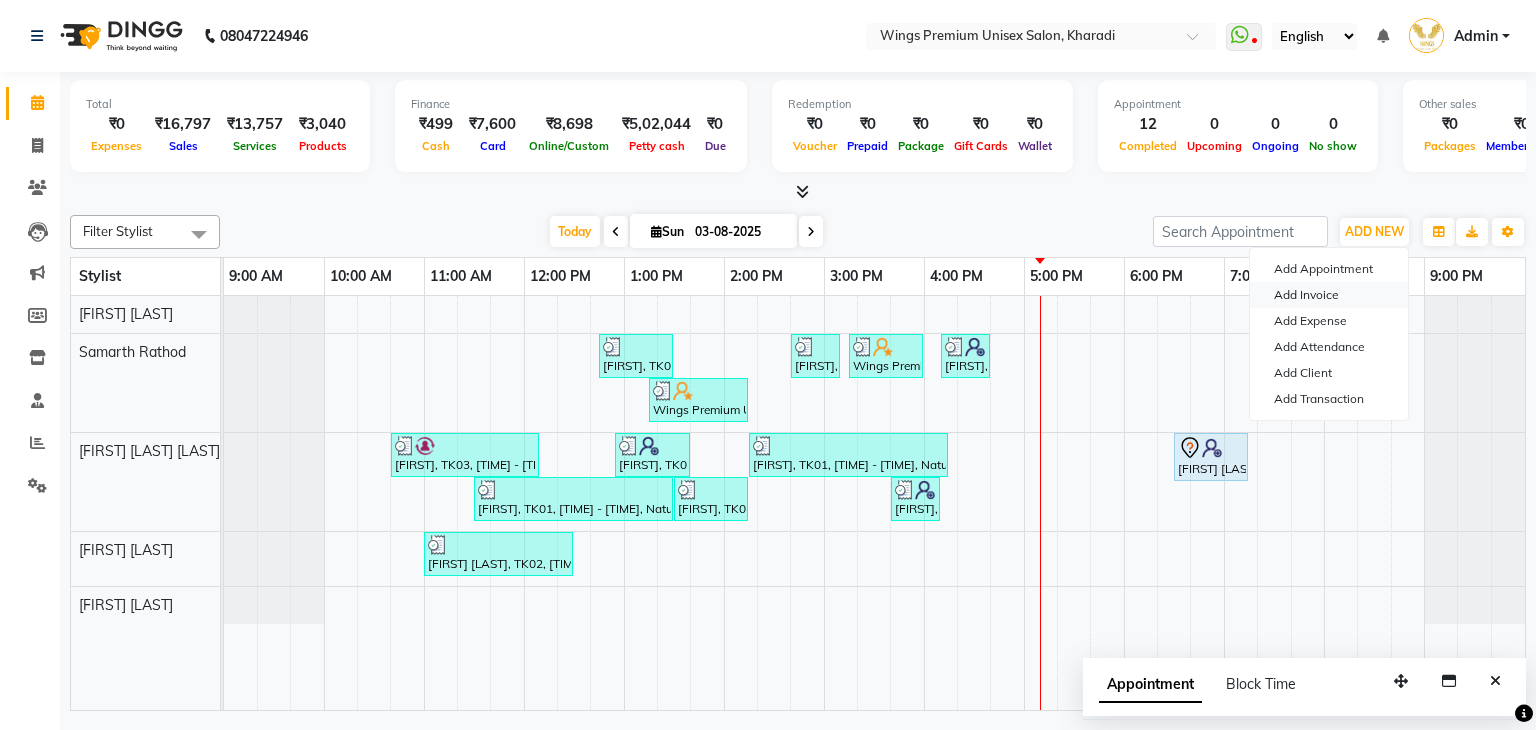 click on "Add Invoice" at bounding box center [1329, 295] 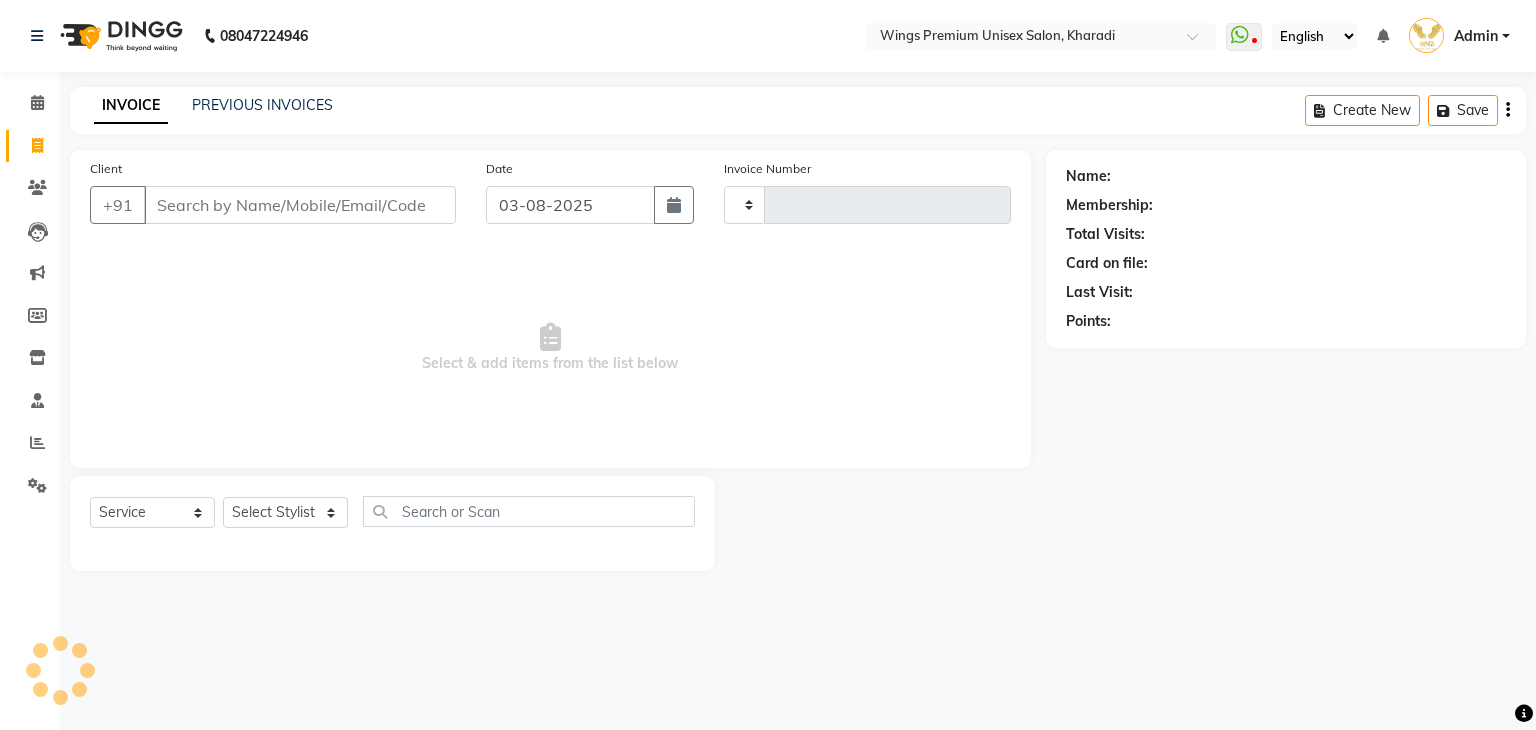 type on "1014" 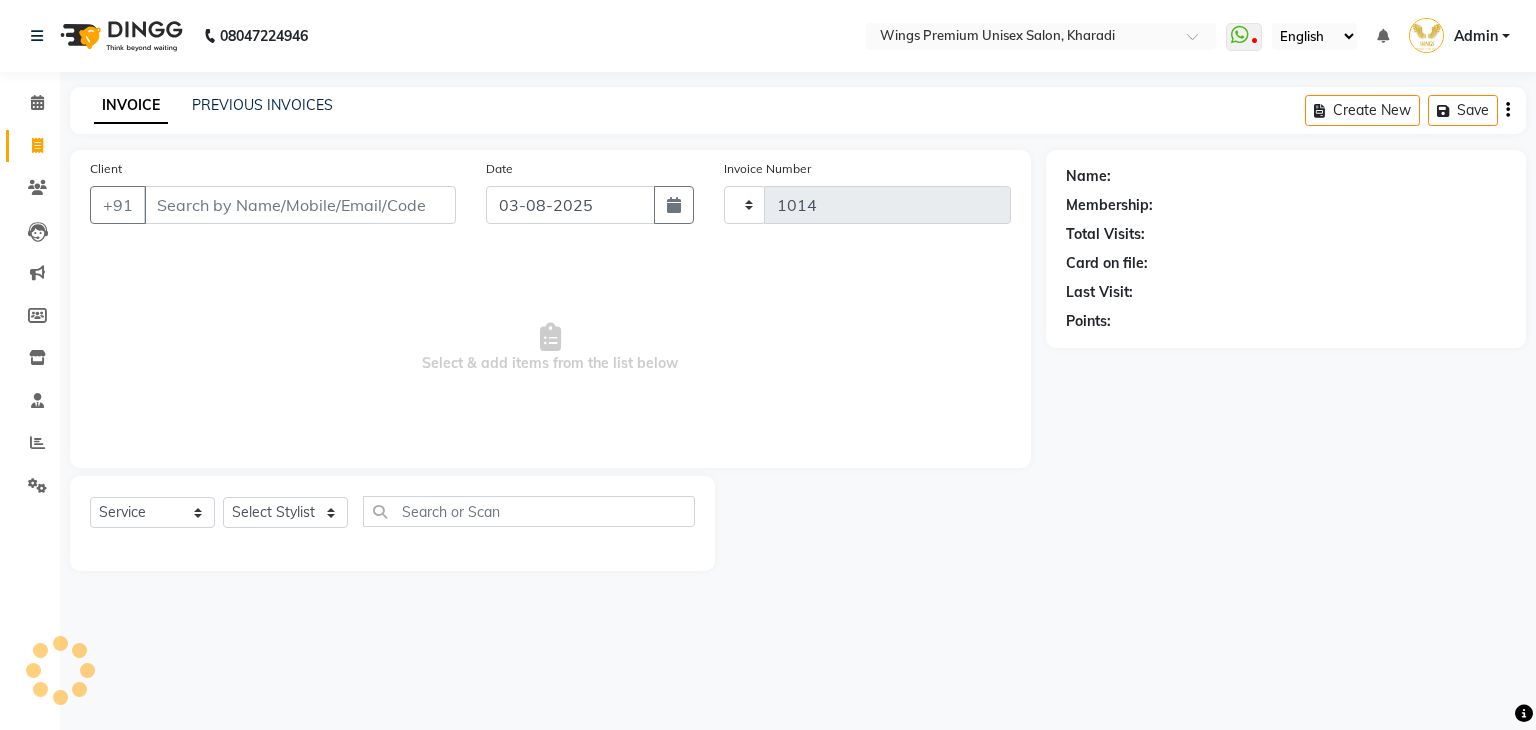 select on "674" 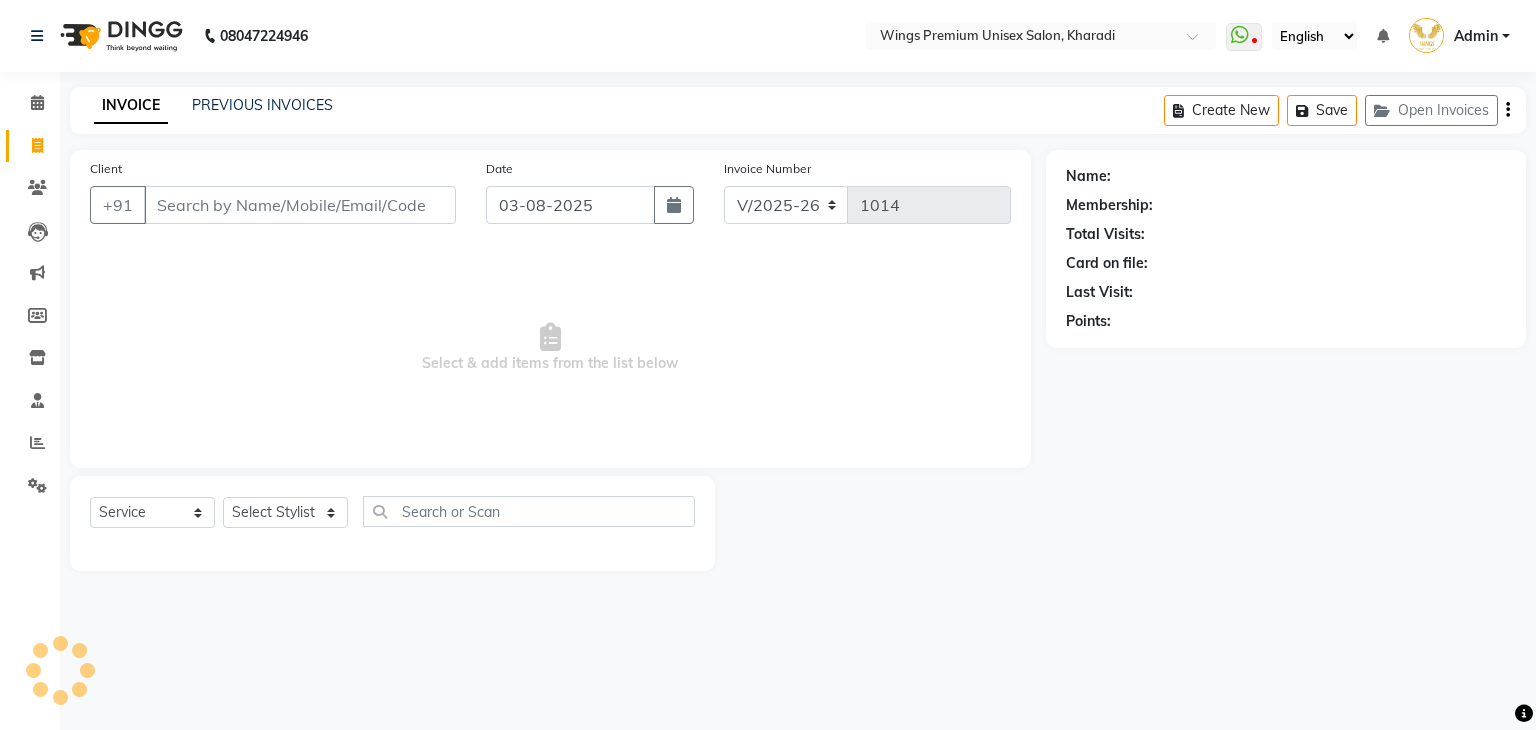 click on "Client" at bounding box center (300, 205) 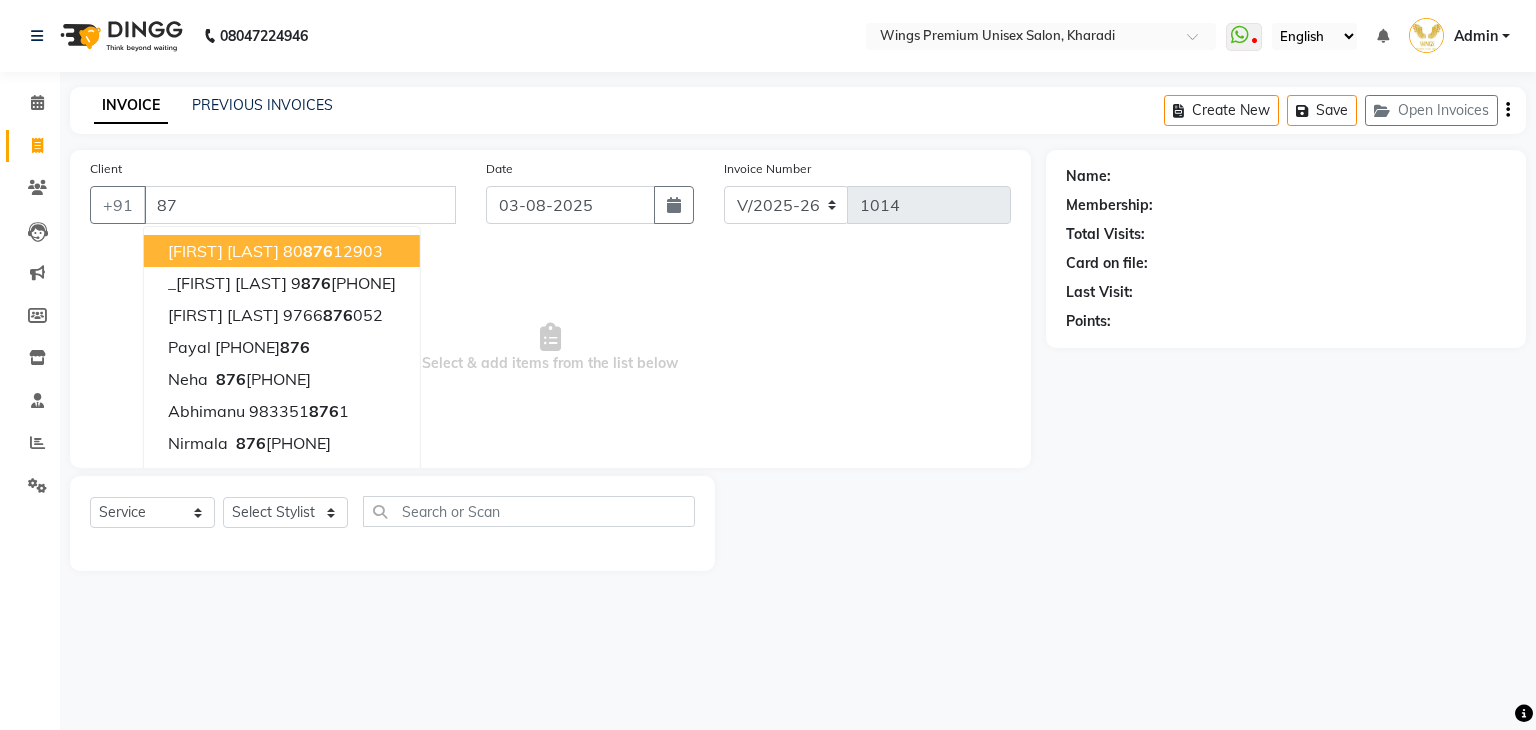 type on "8" 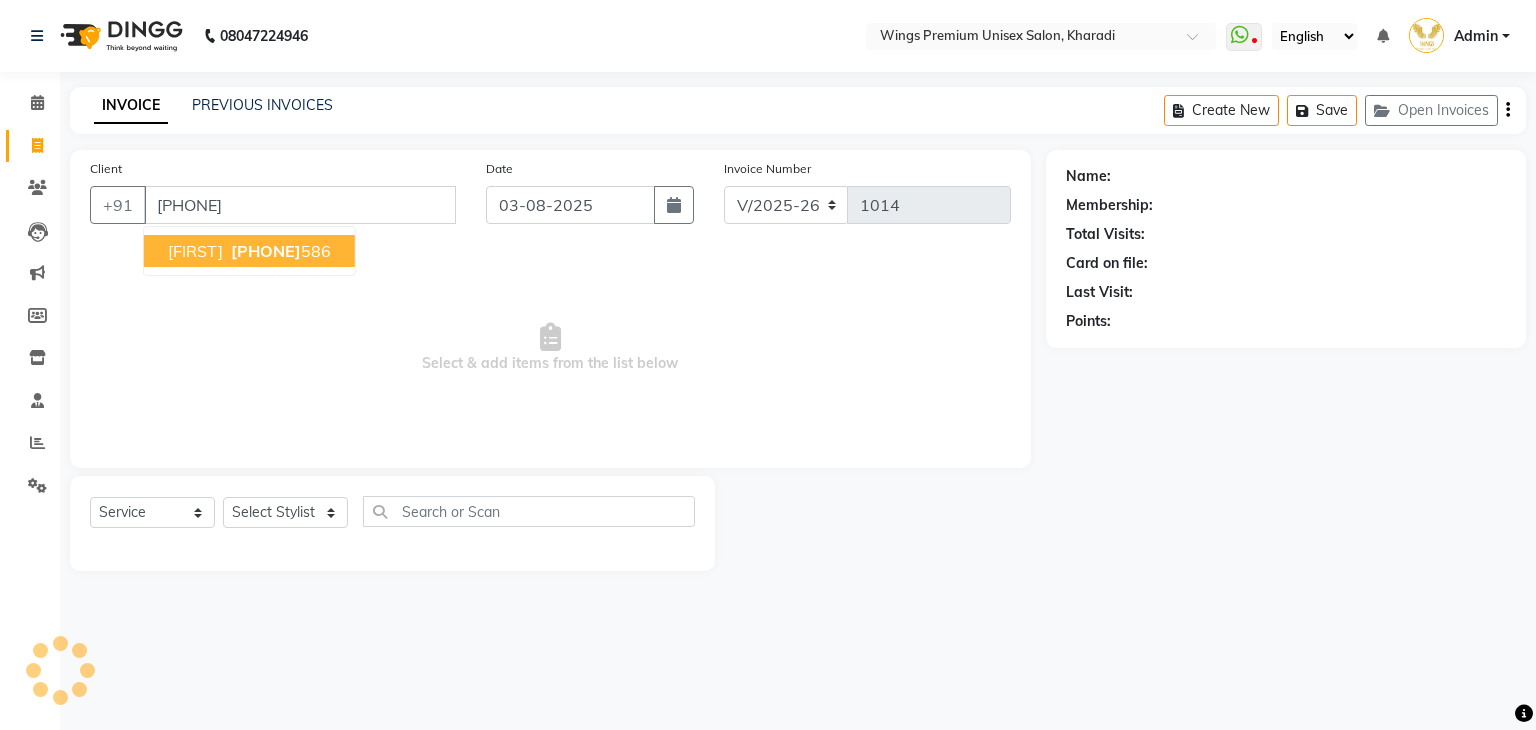 type on "[PHONE]" 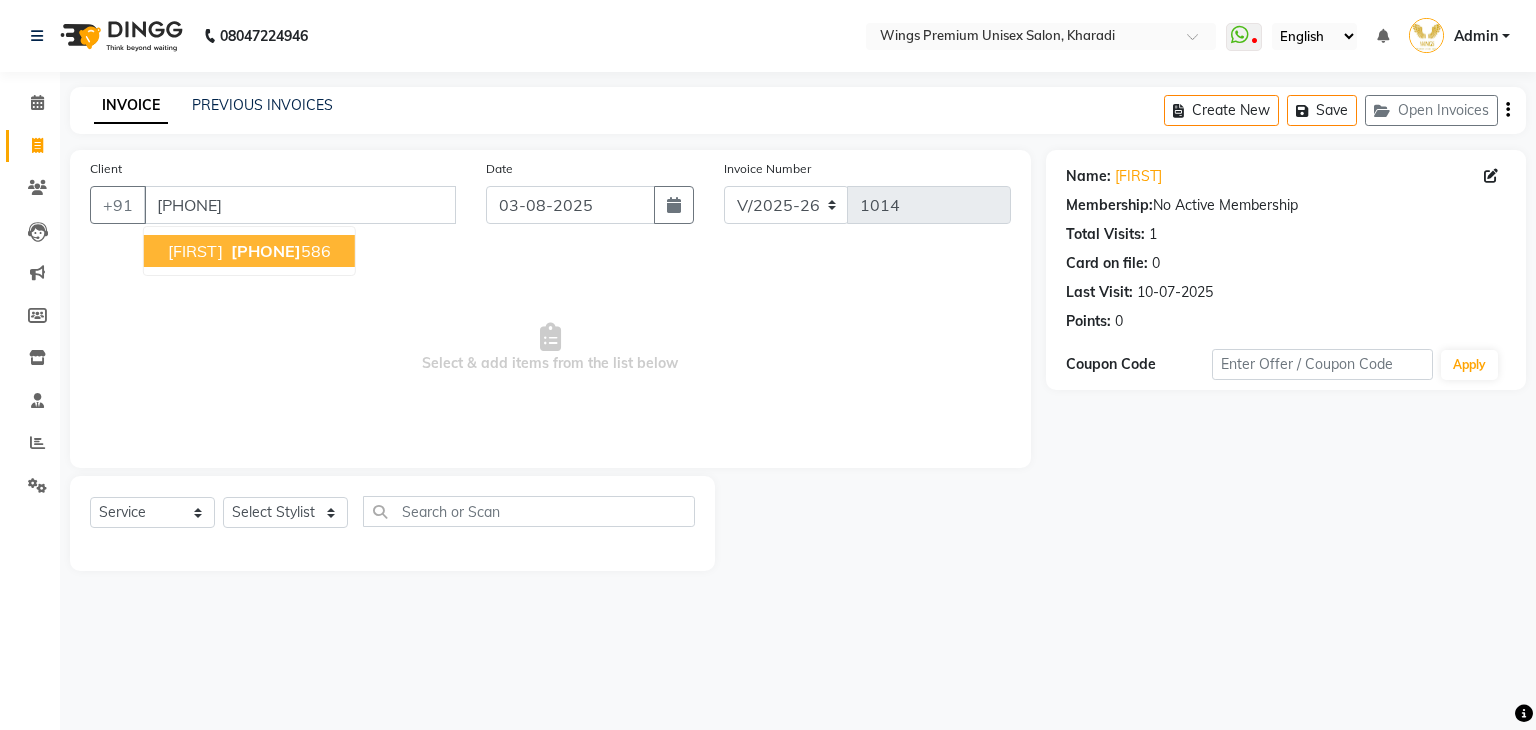 click on "[PHONE] [PHONE]" at bounding box center (279, 251) 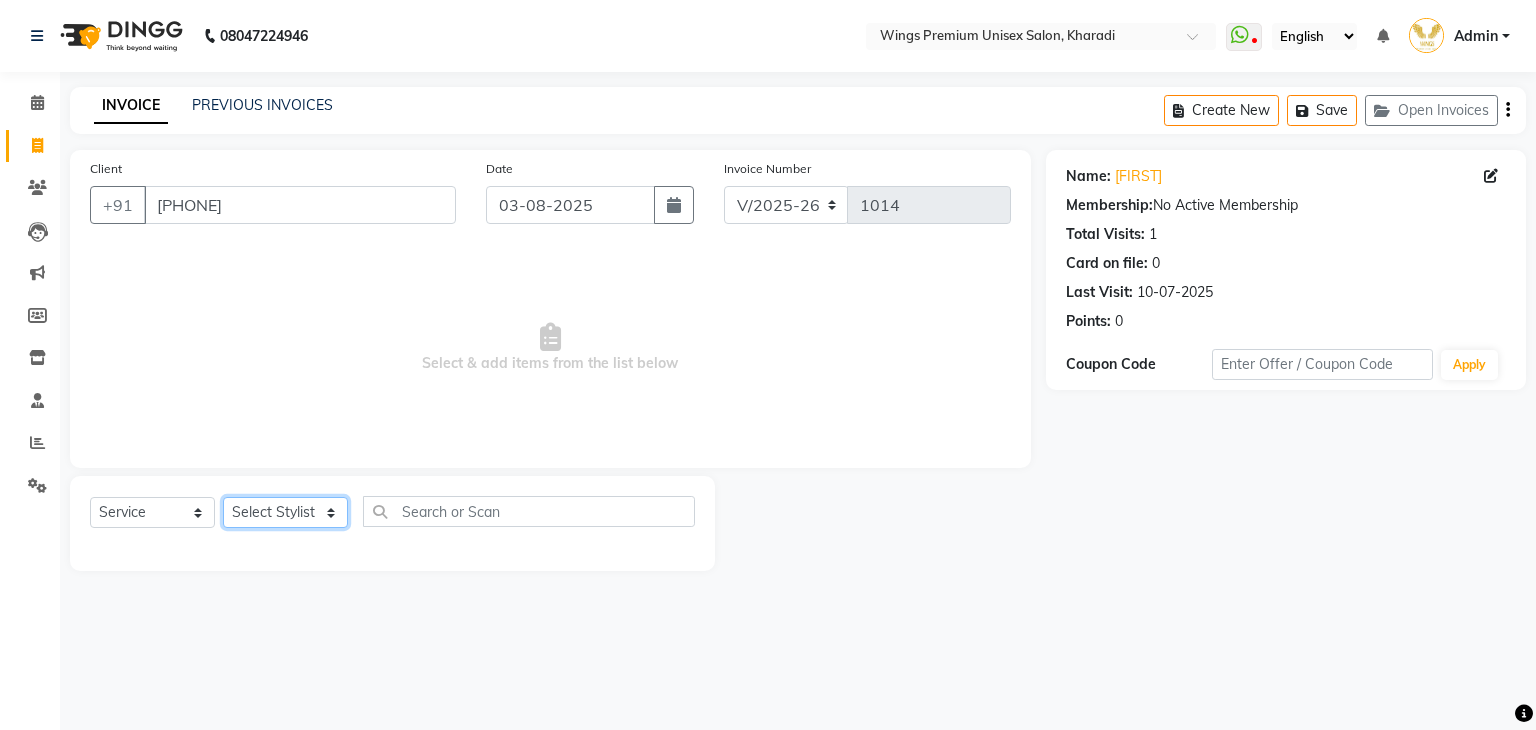 click on "Select Stylist [FIRST] [LAST] [FIRST] [LAST] [FIRST] [LAST] [FIRST] [LAST]  [FIRST] [LAST]" 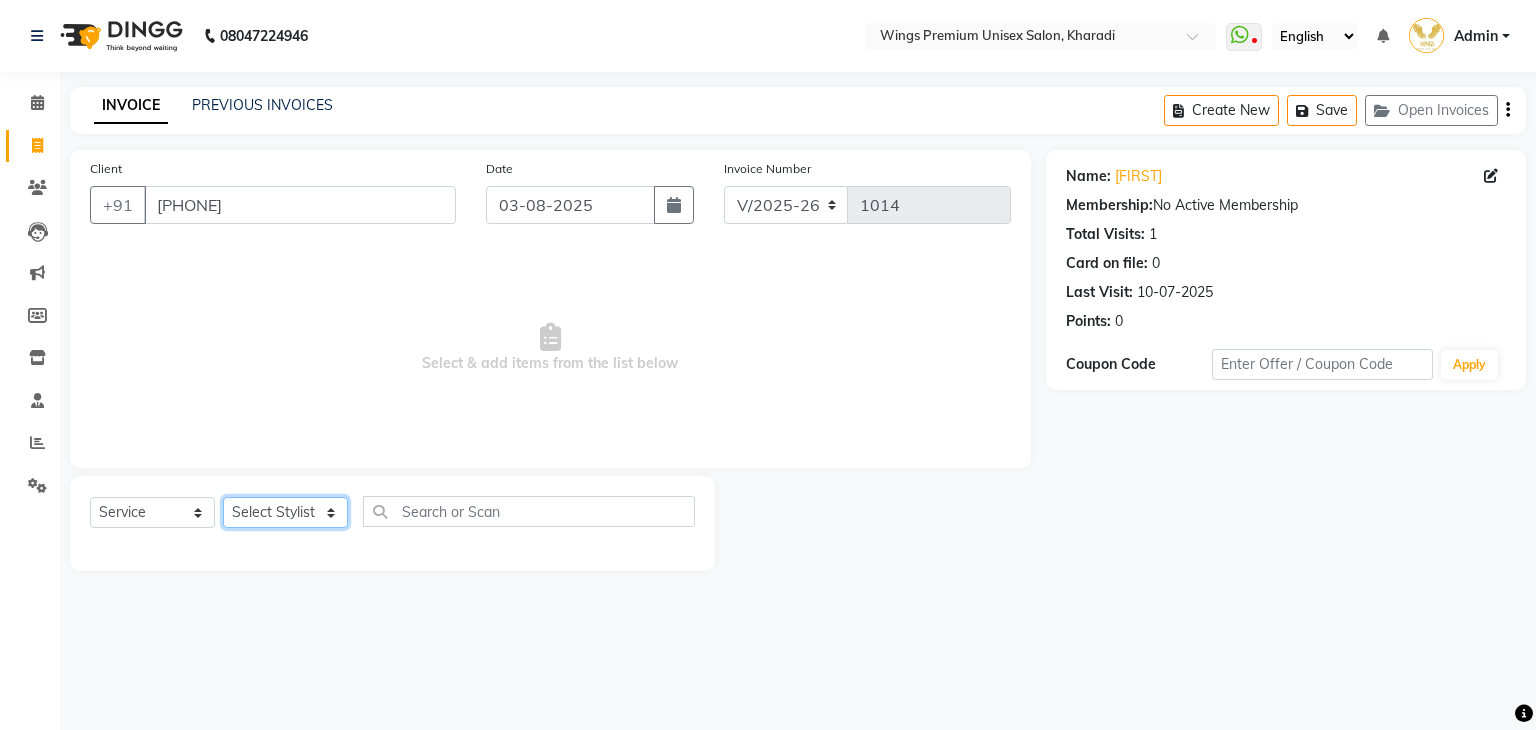 select on "43416" 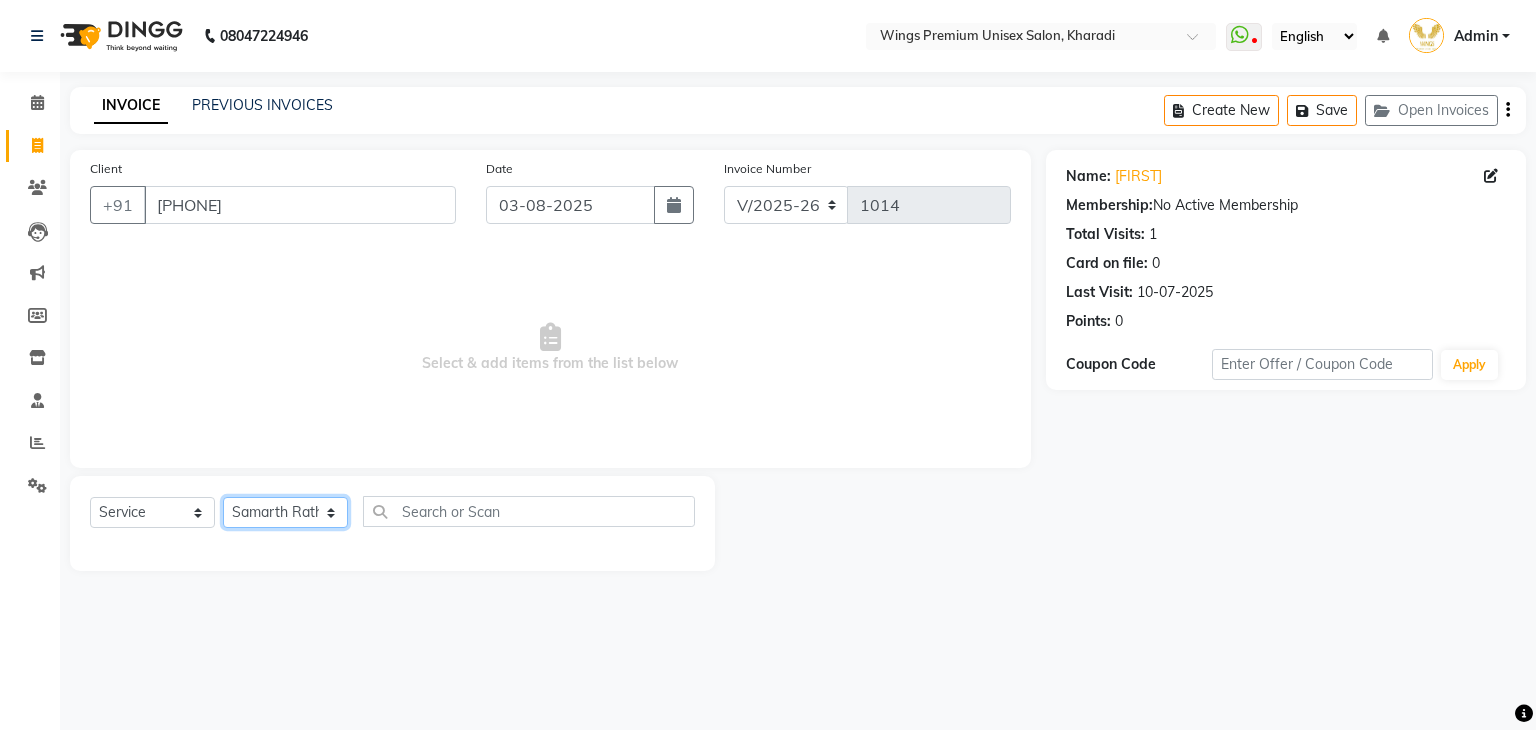 click on "Select Stylist [FIRST] [LAST] [FIRST] [LAST] [FIRST] [LAST] [FIRST] [LAST]  [FIRST] [LAST]" 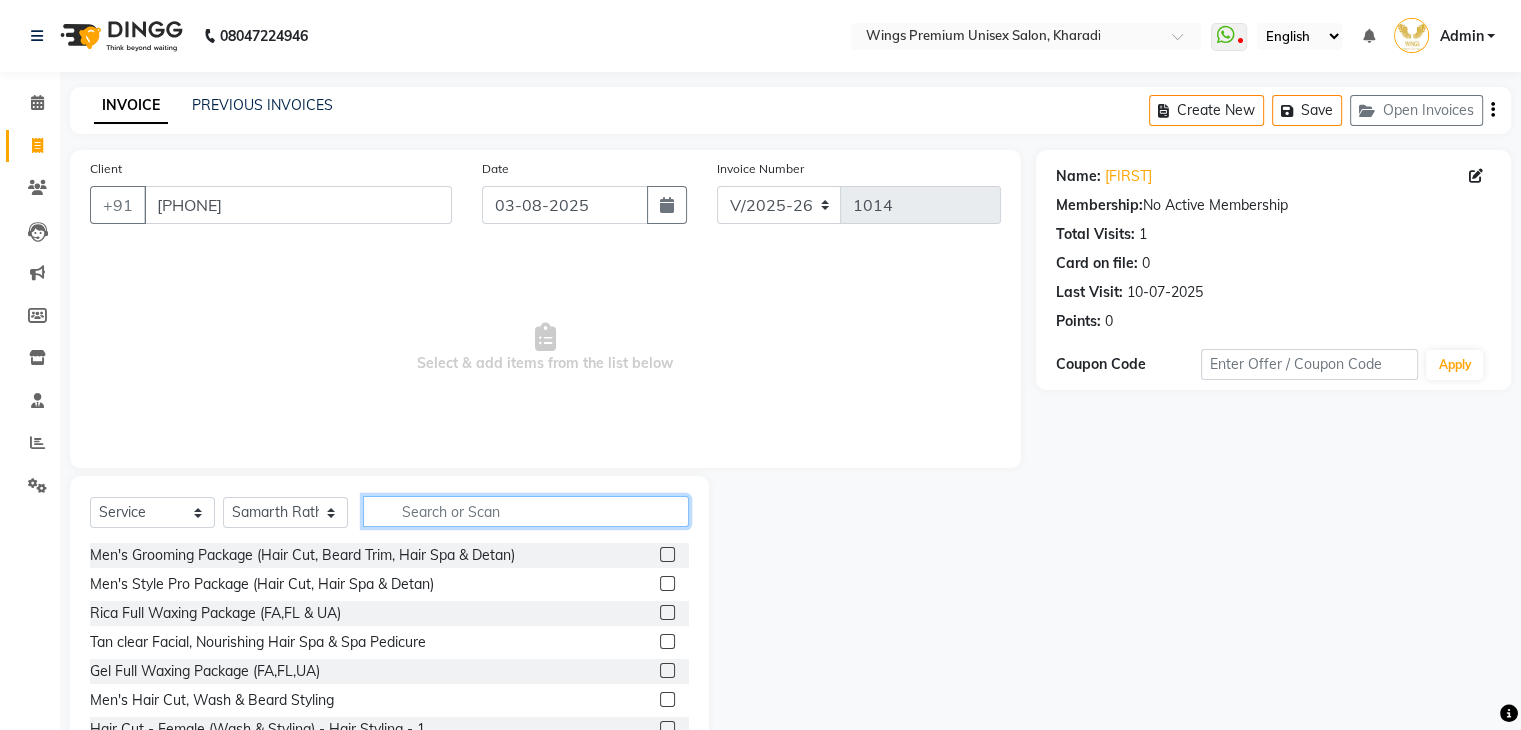 click 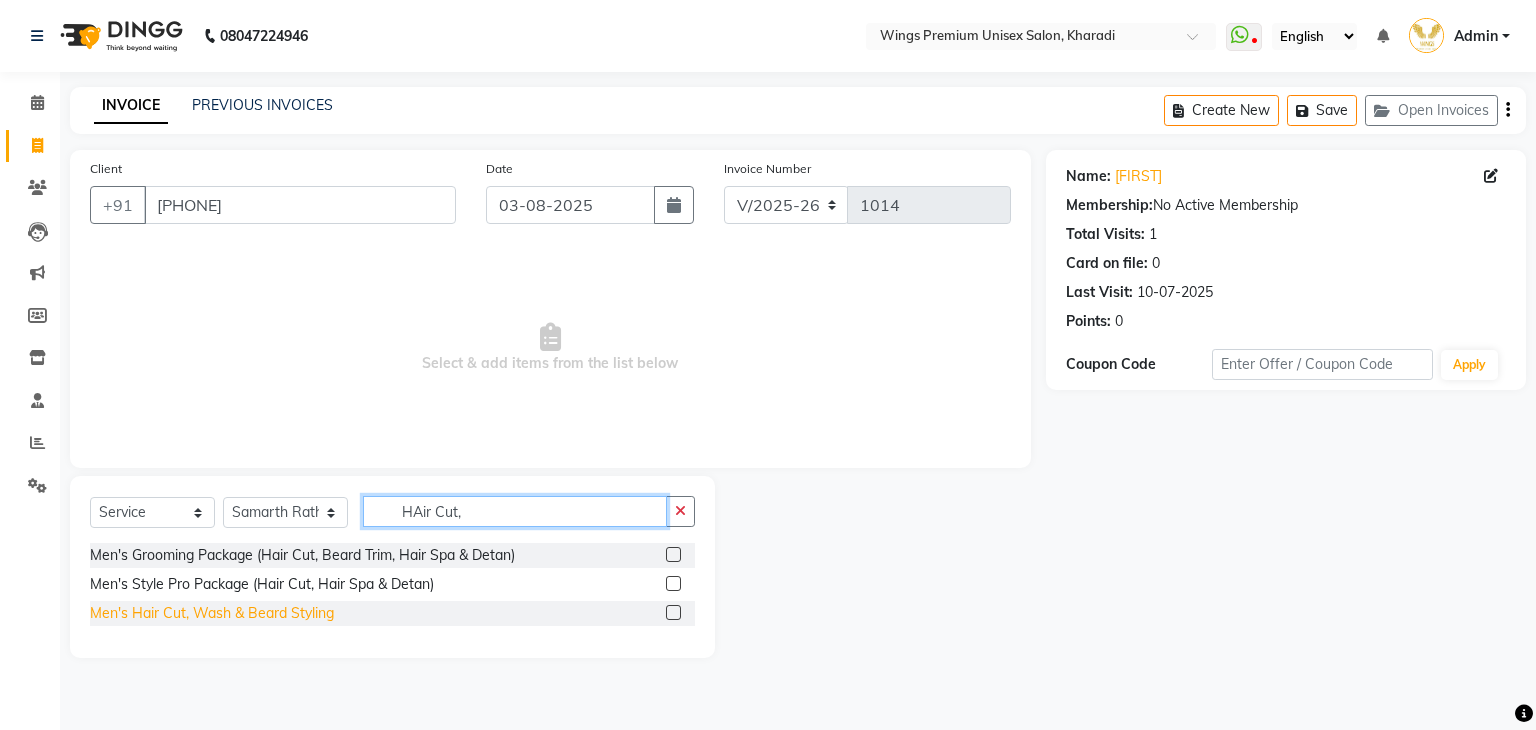 type on "HAir Cut," 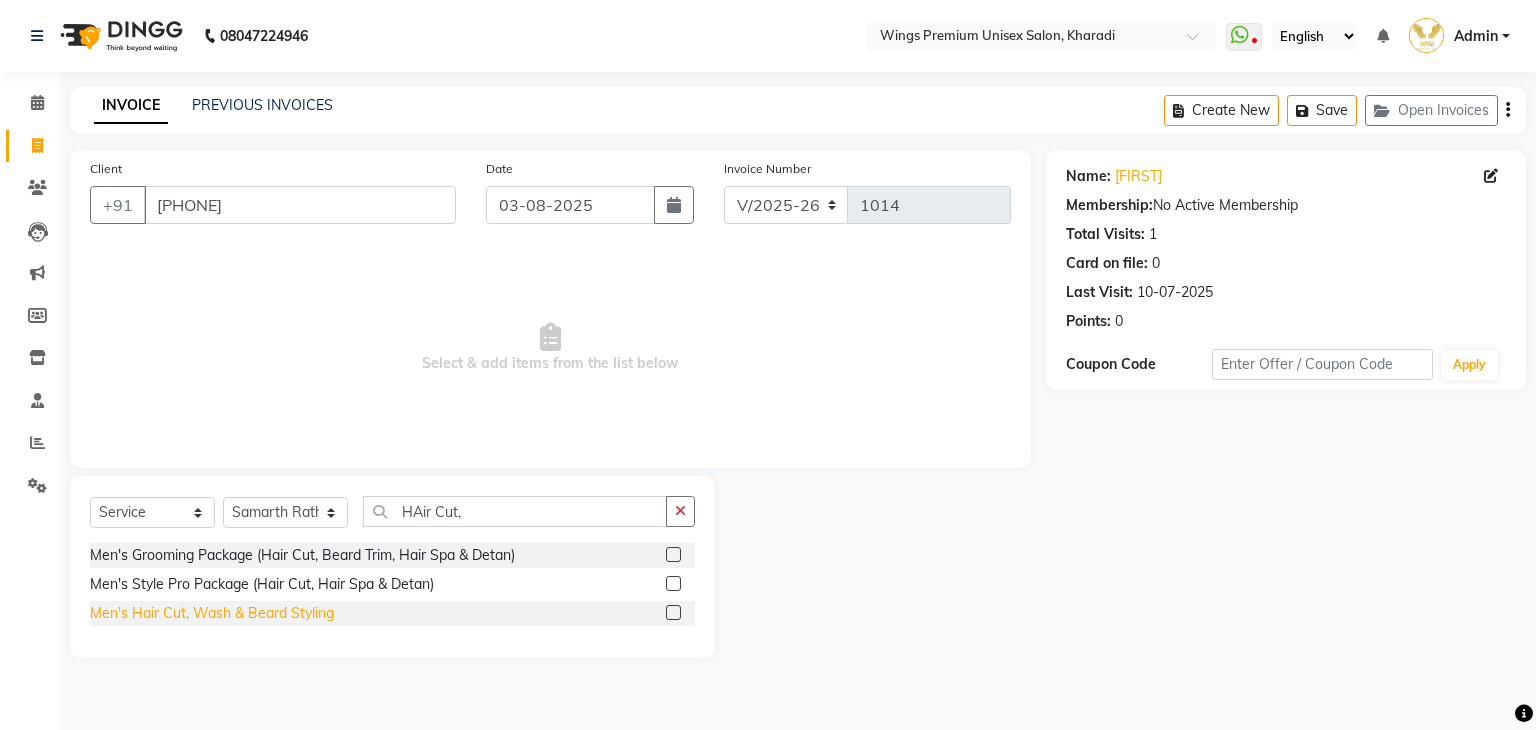 click on "Men's Hair Cut, Wash & Beard Styling" 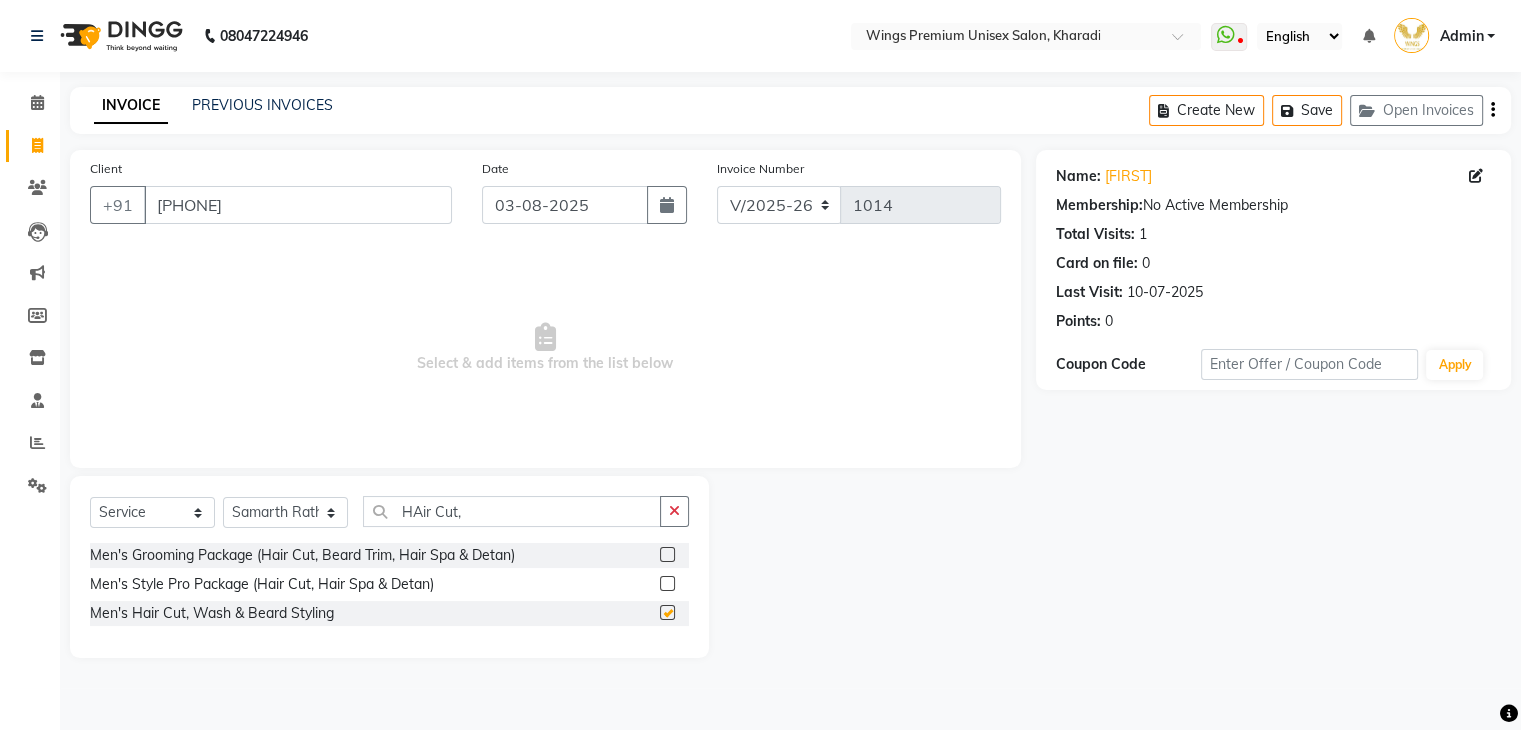 checkbox on "false" 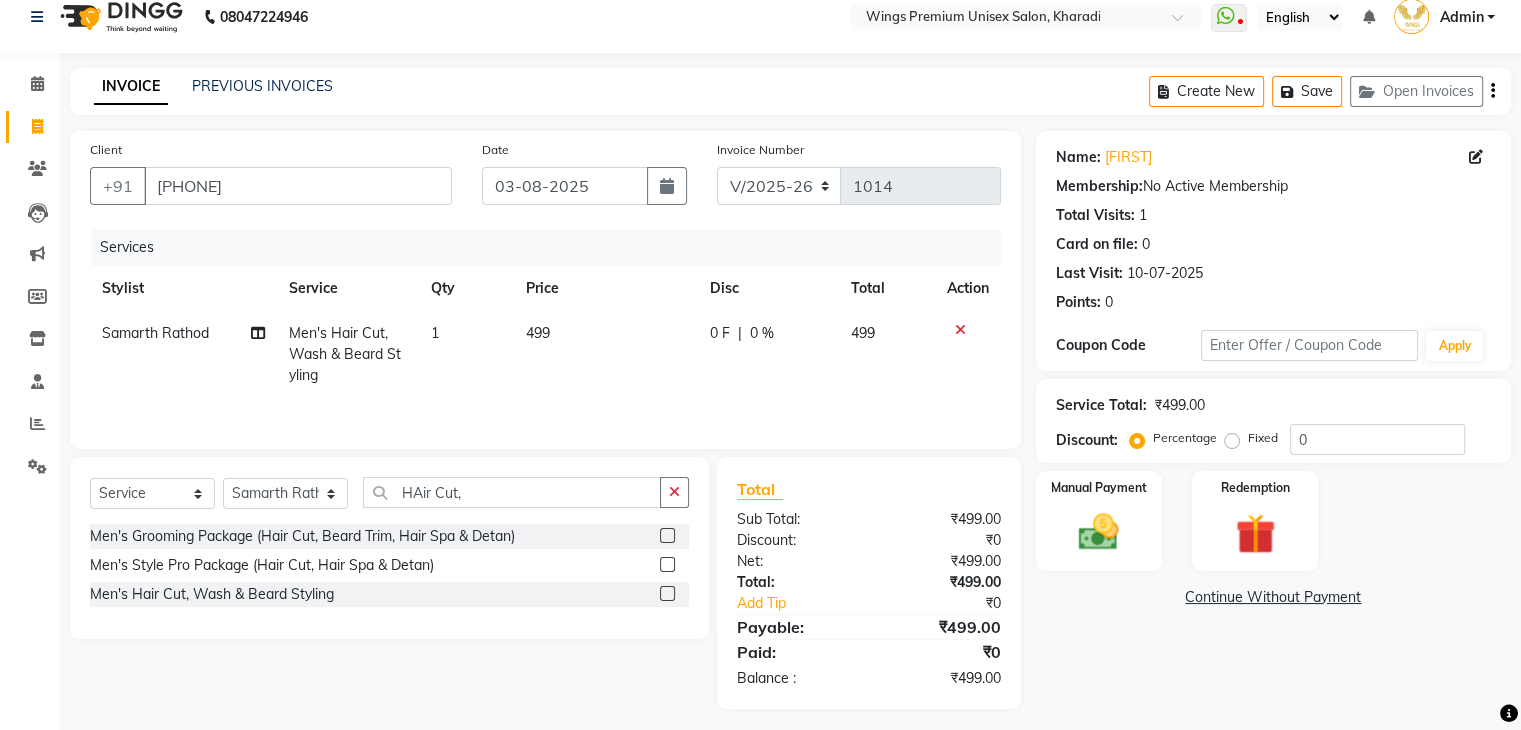 scroll, scrollTop: 28, scrollLeft: 0, axis: vertical 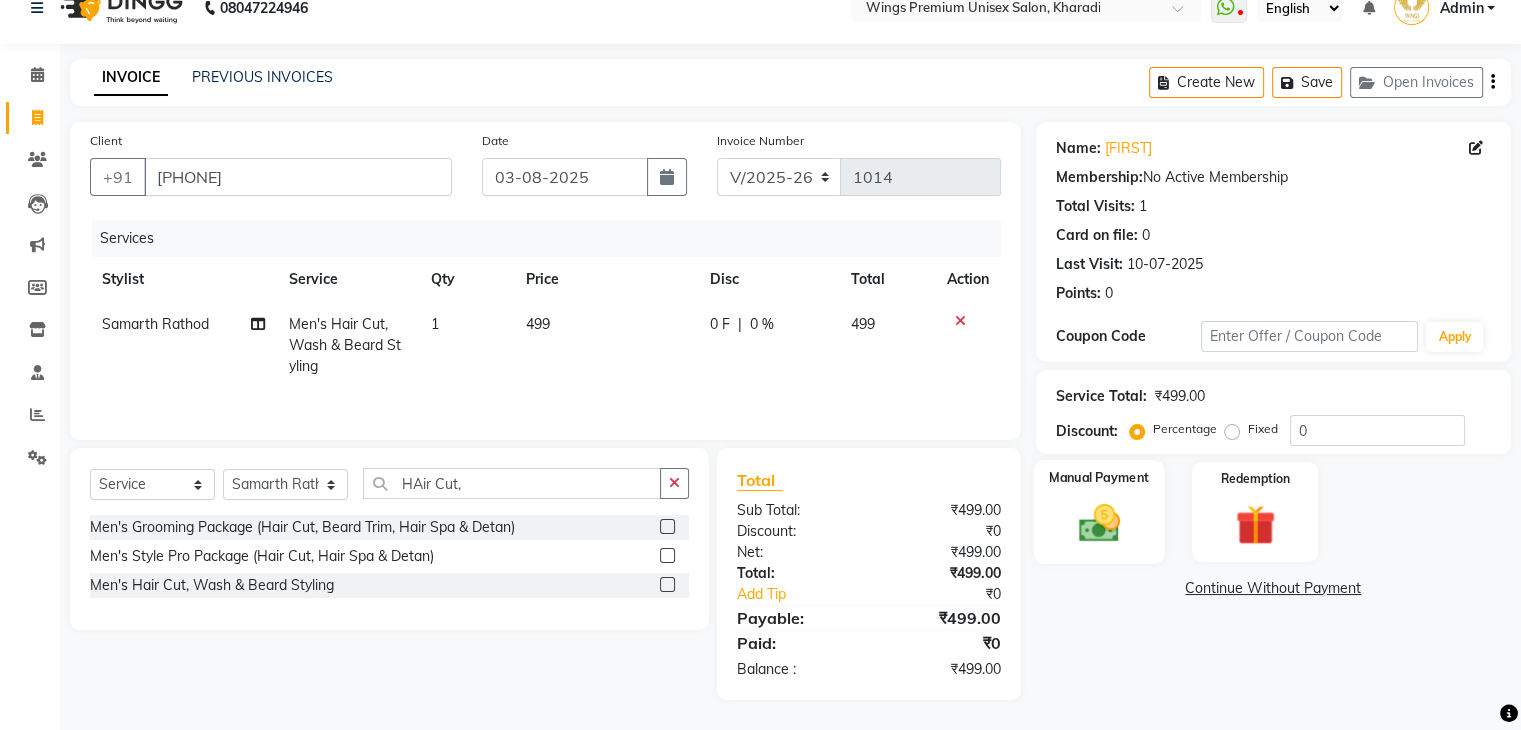 click 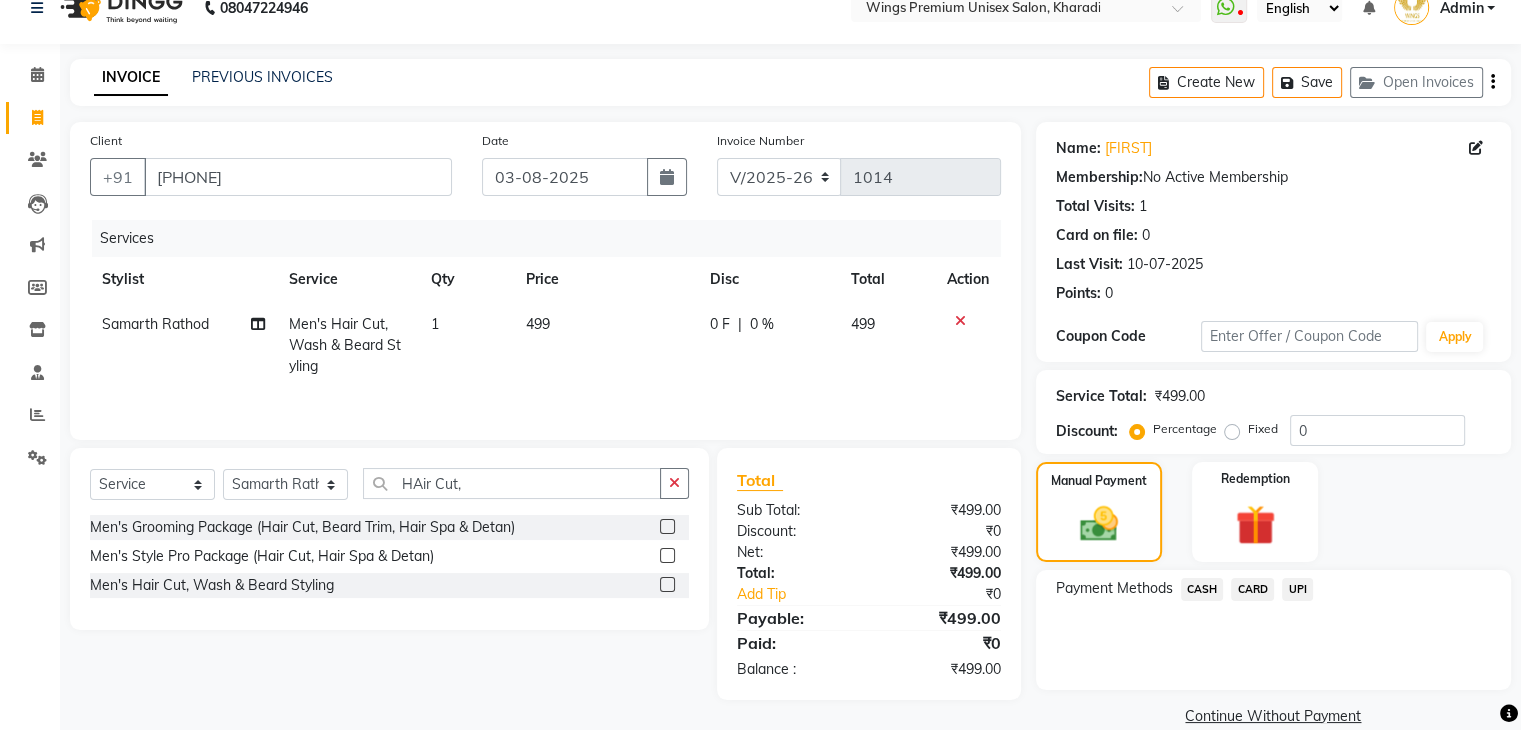 click on "UPI" 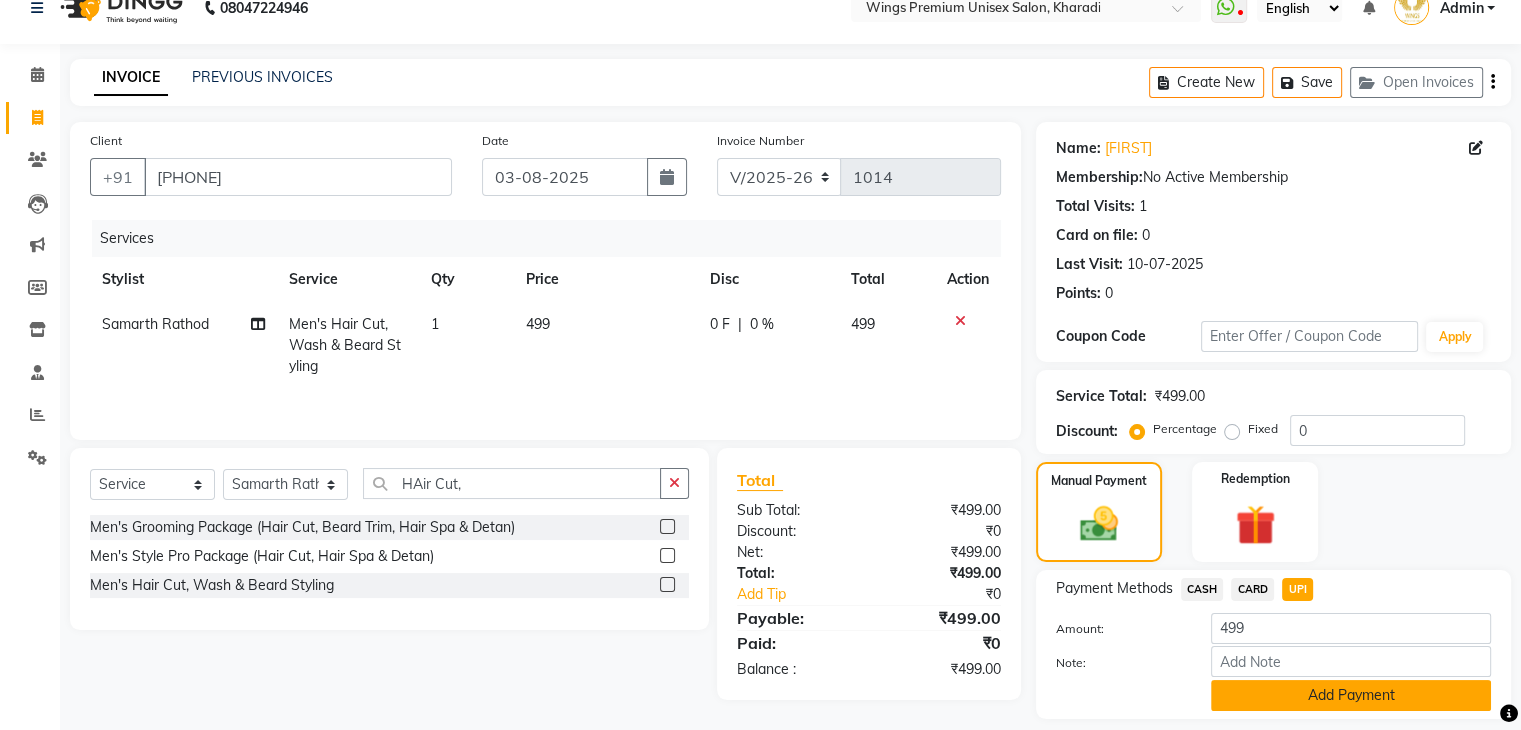 click on "Add Payment" 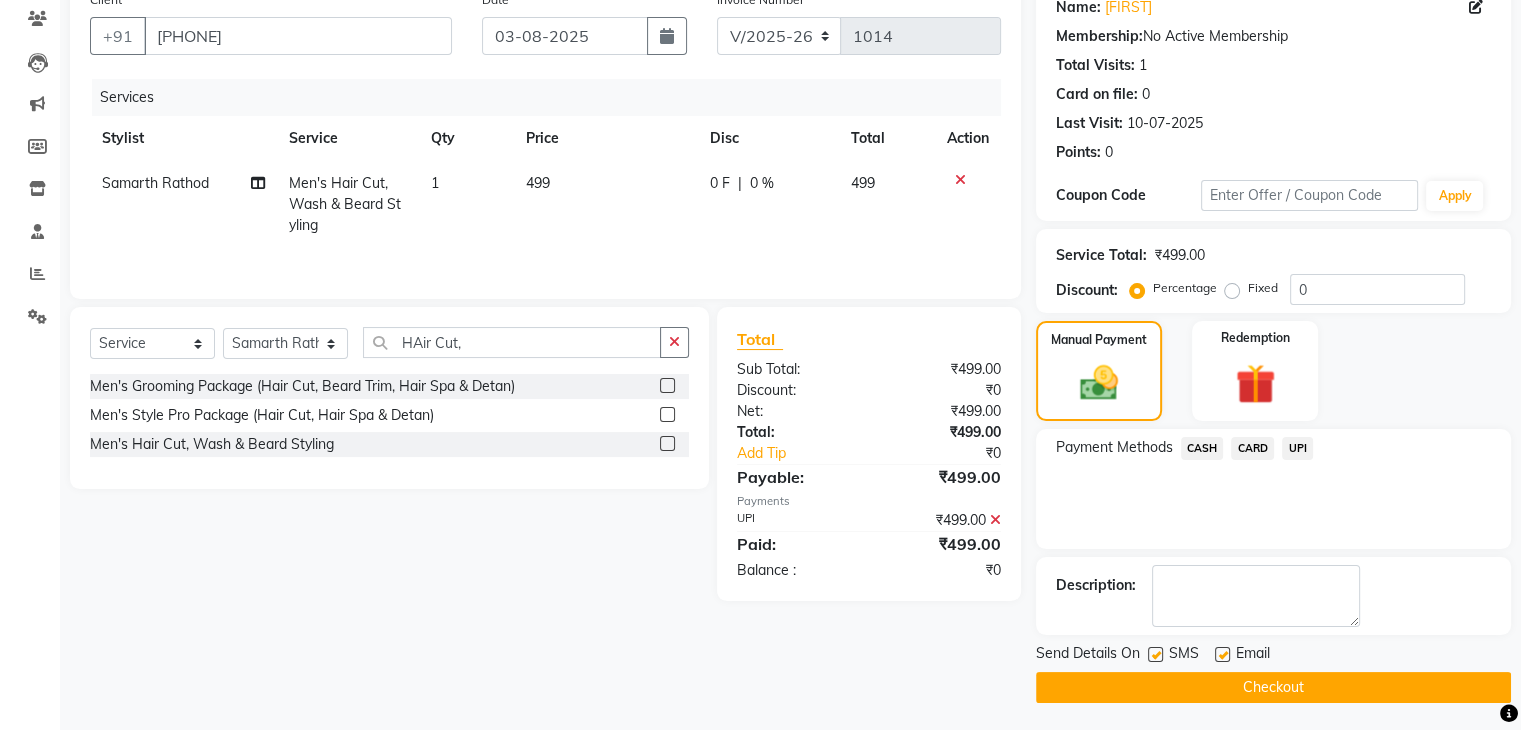 scroll, scrollTop: 171, scrollLeft: 0, axis: vertical 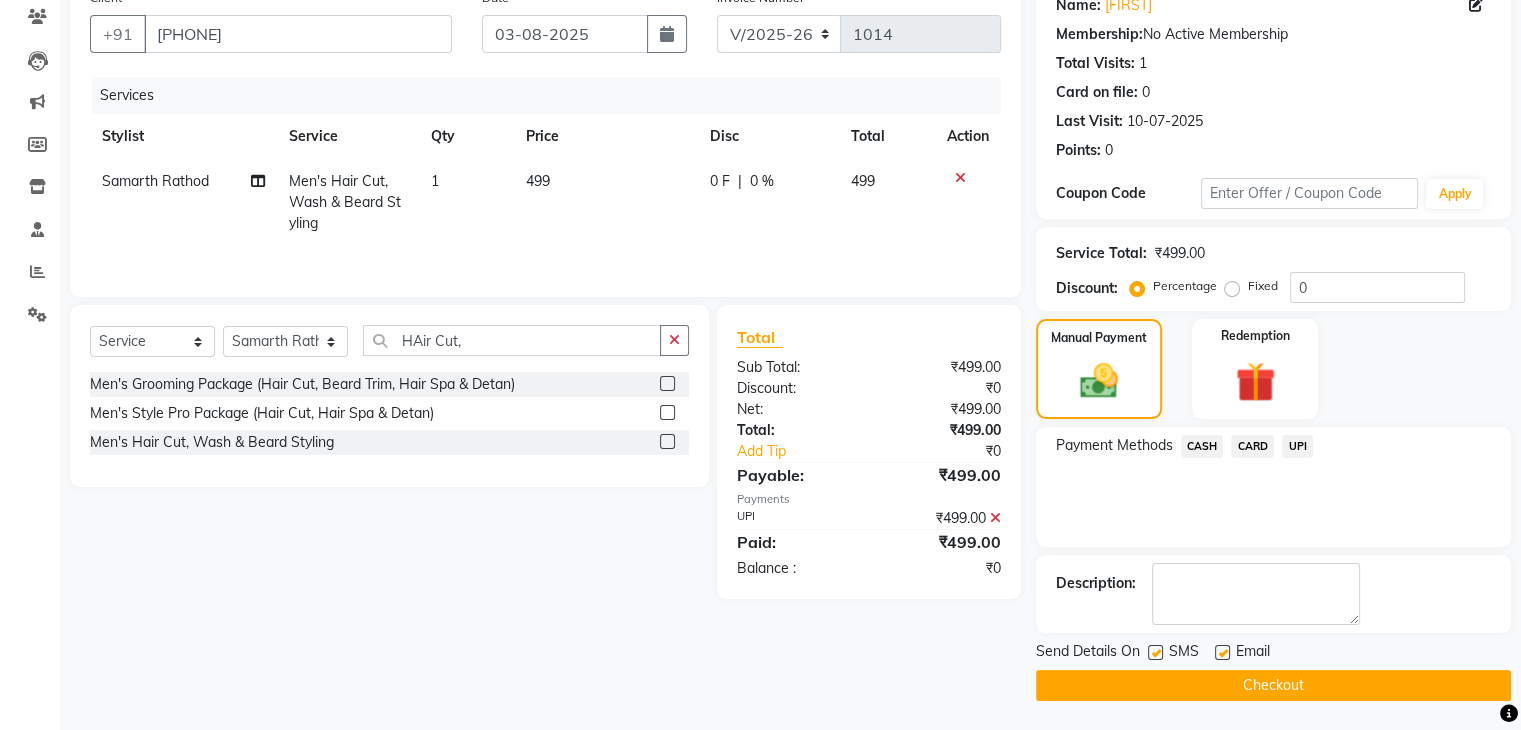 click on "Checkout" 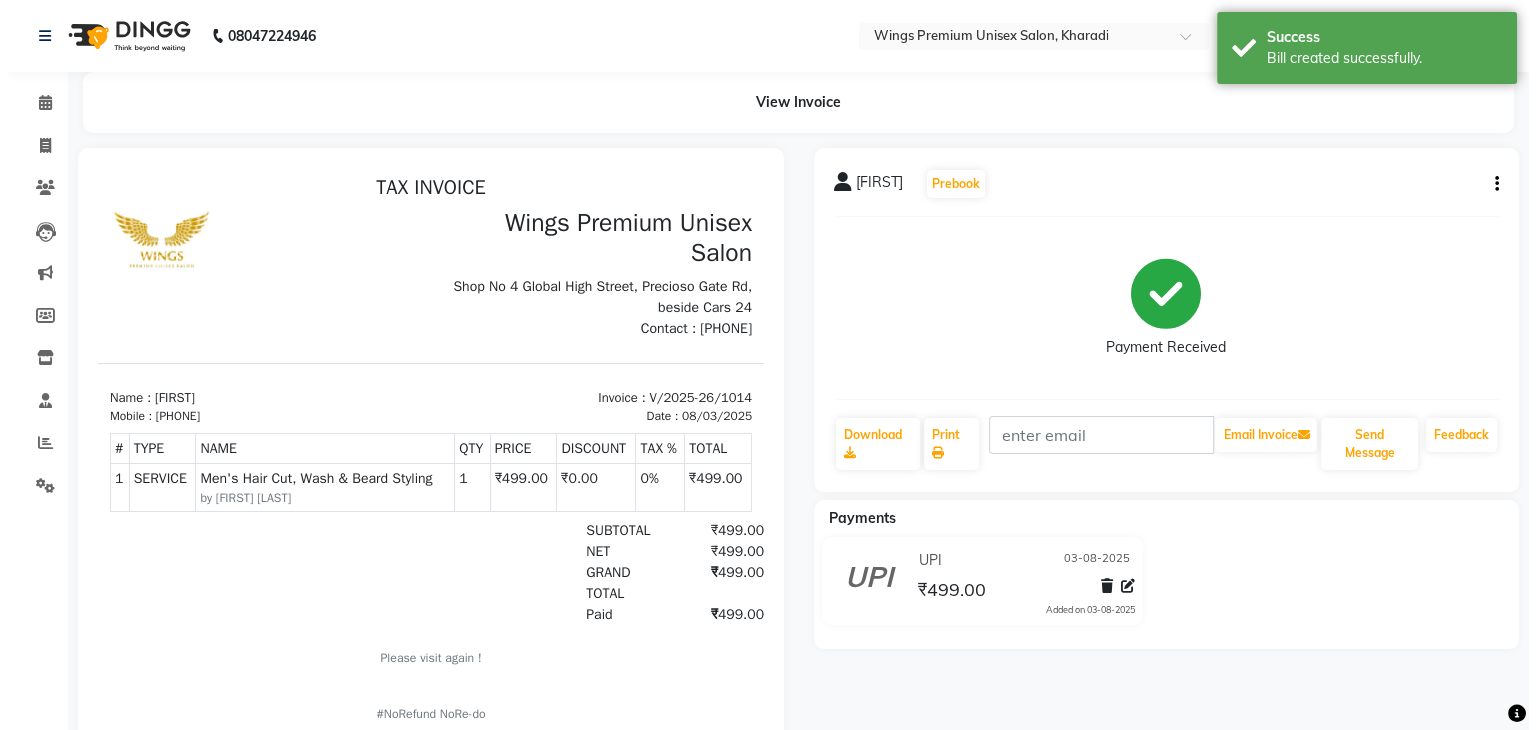 scroll, scrollTop: 0, scrollLeft: 0, axis: both 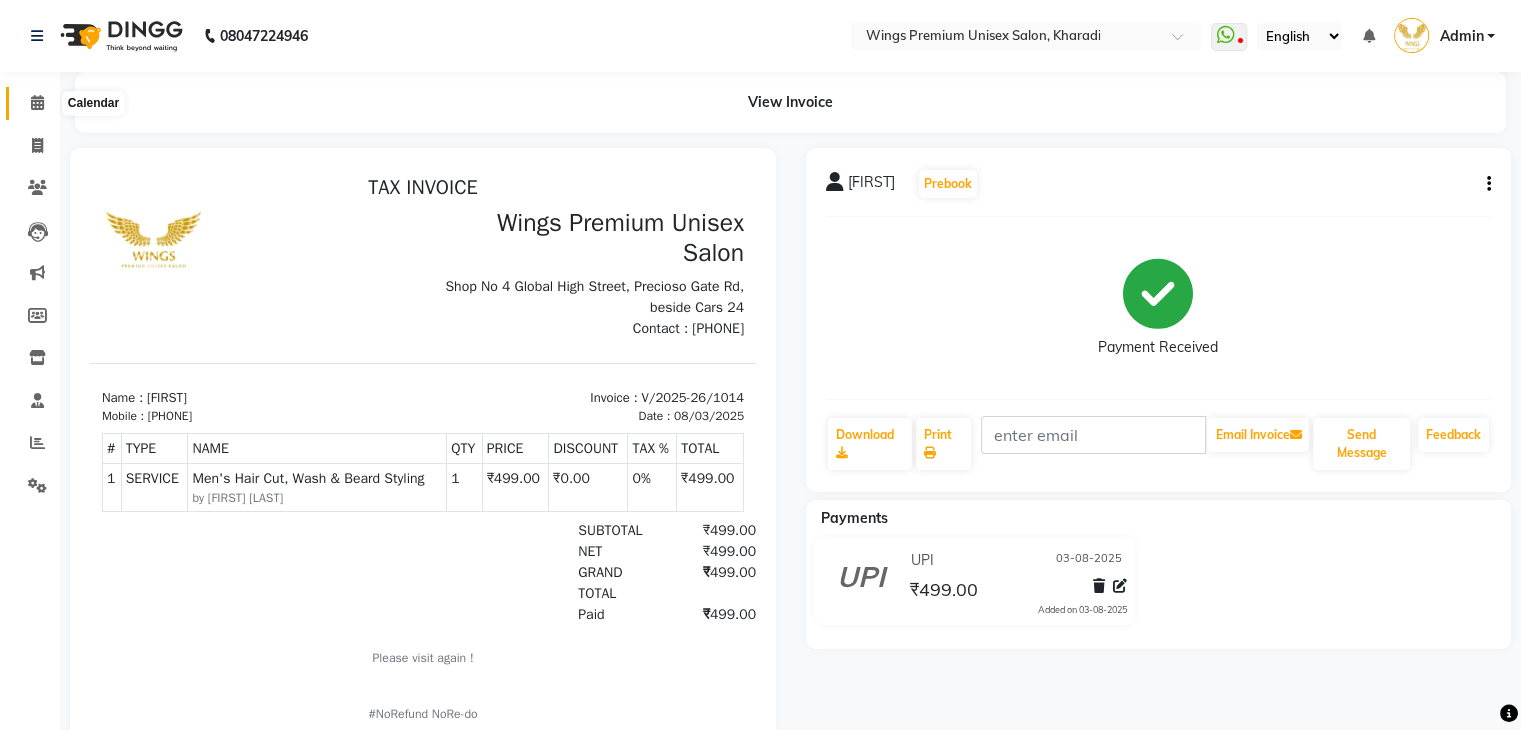 click 